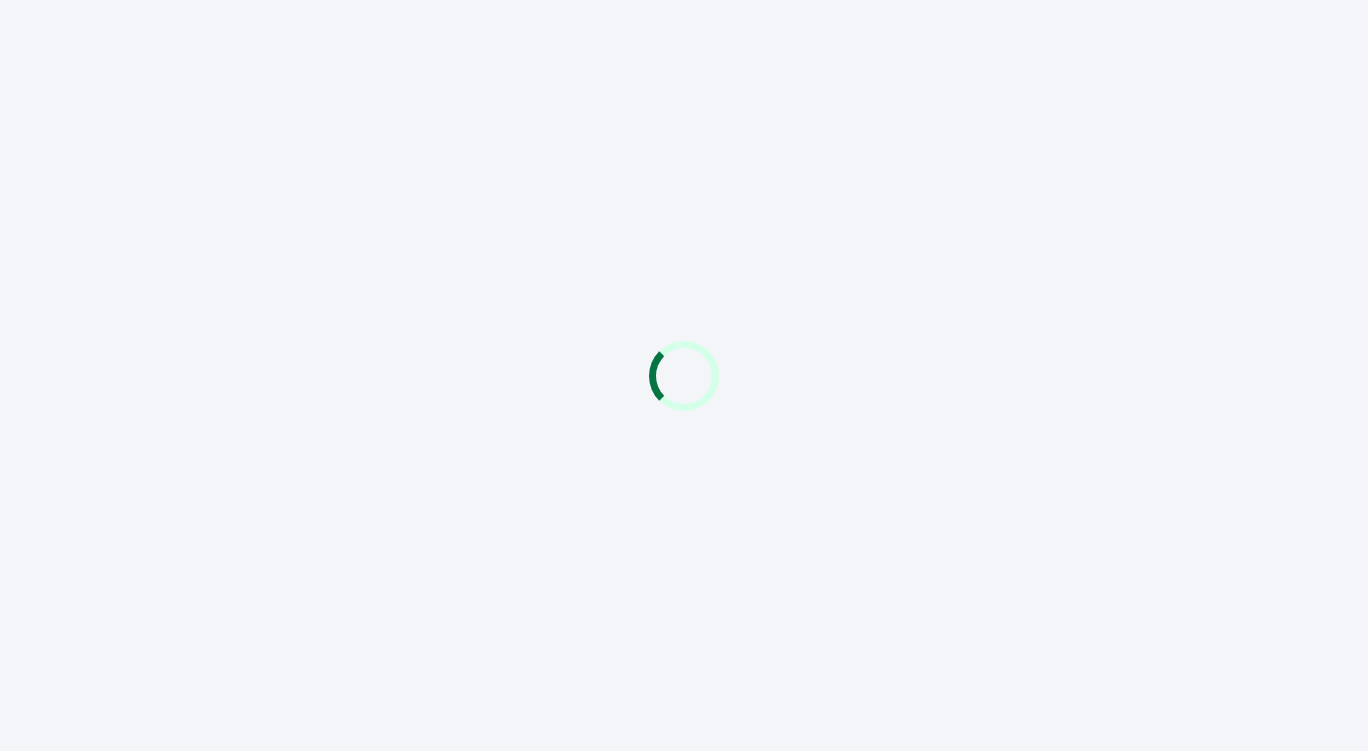 scroll, scrollTop: 0, scrollLeft: 0, axis: both 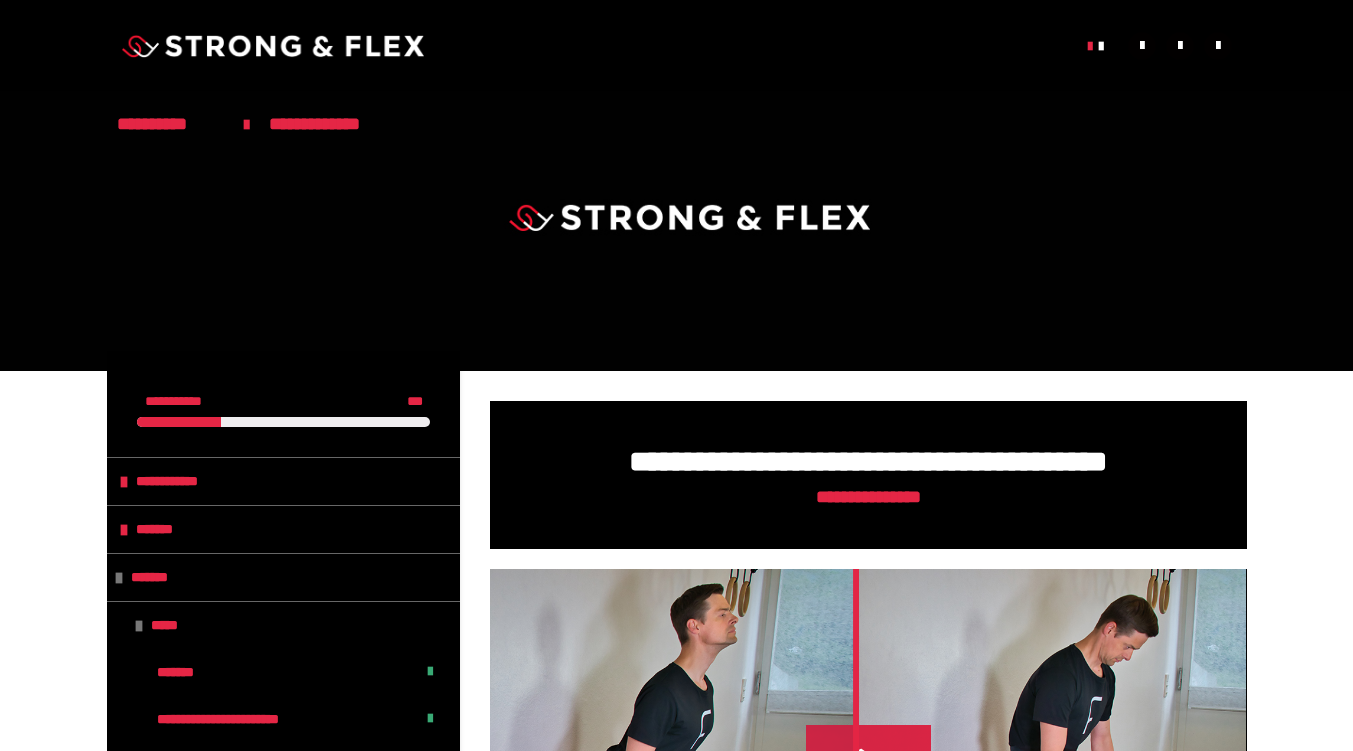click on "*******" at bounding box center [283, 672] 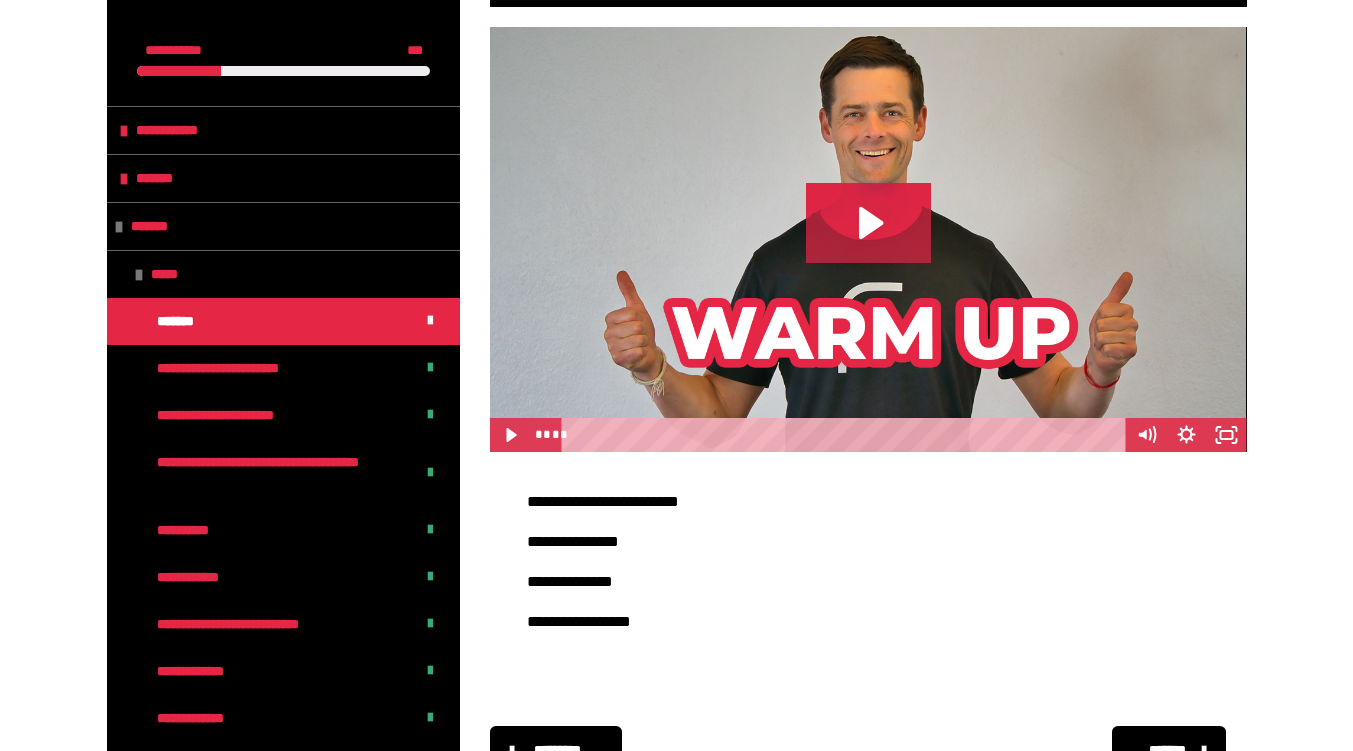 scroll, scrollTop: 547, scrollLeft: 0, axis: vertical 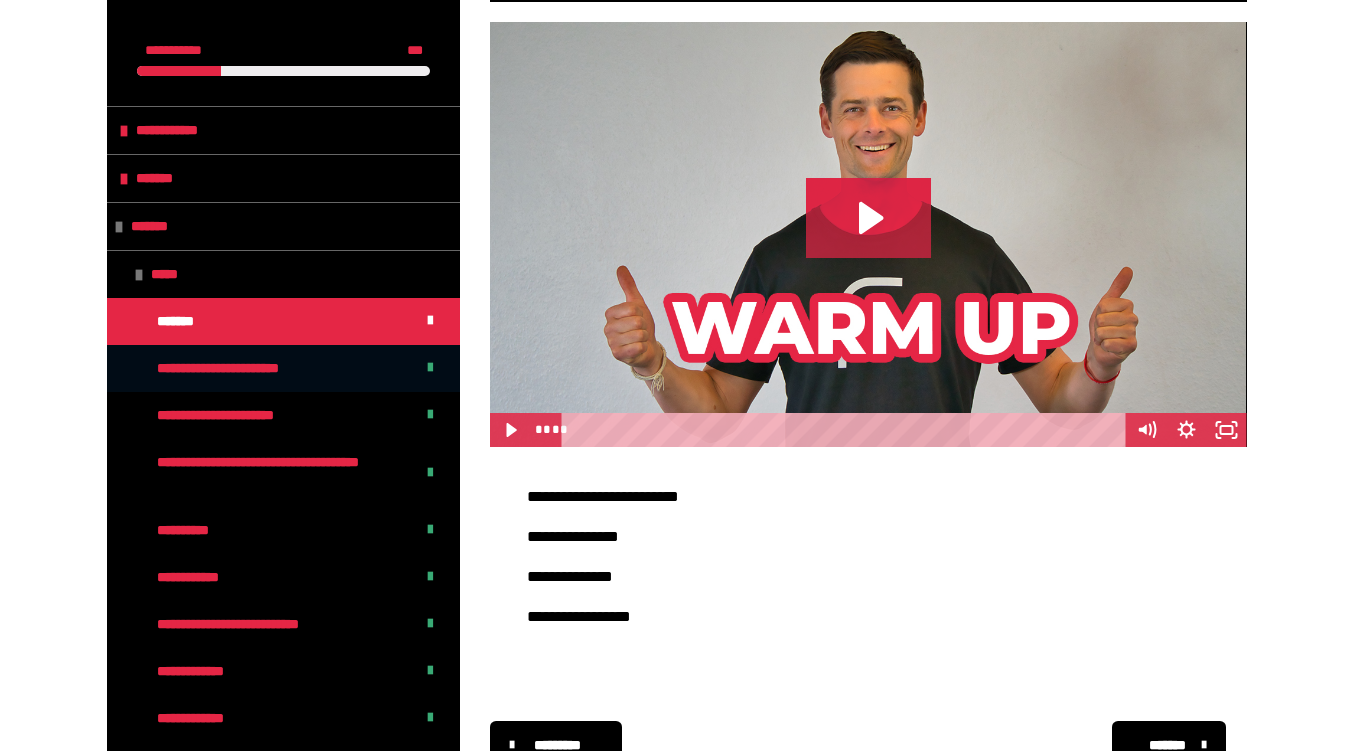 click on "**********" at bounding box center [250, 368] 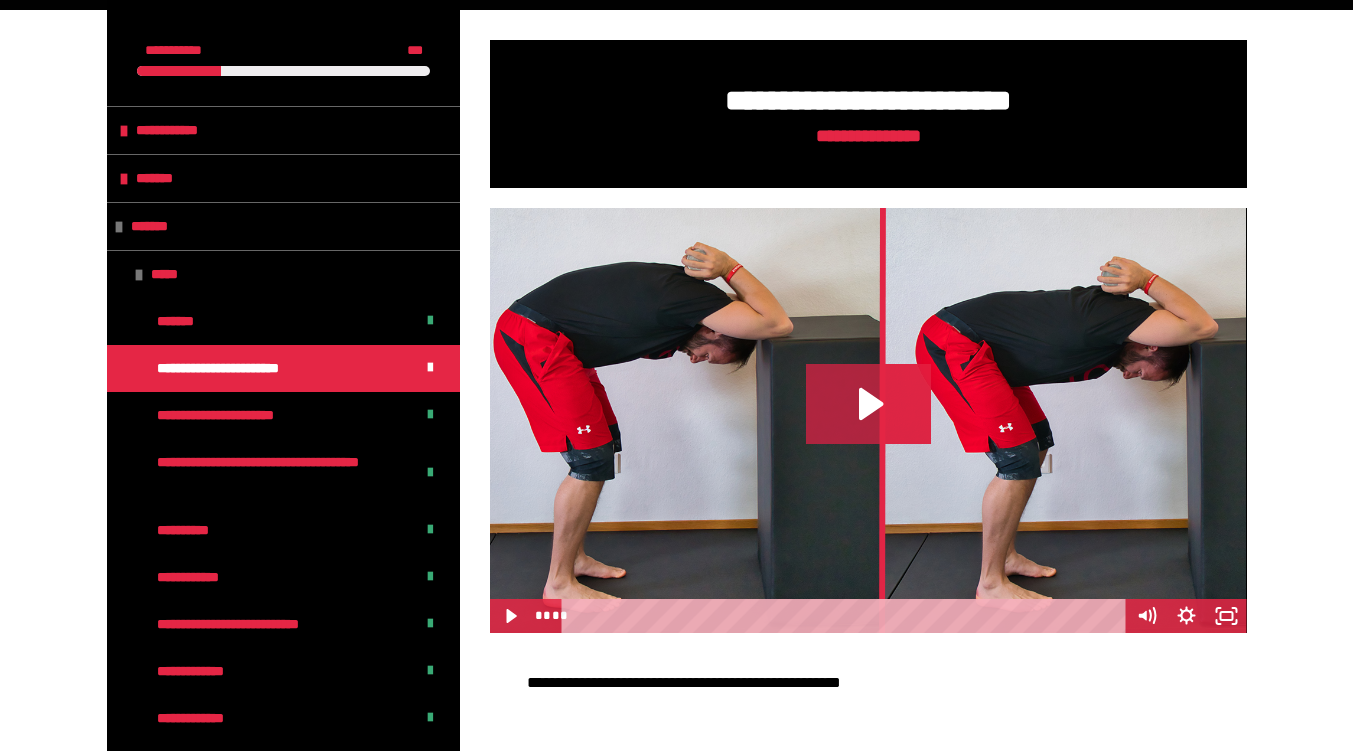click 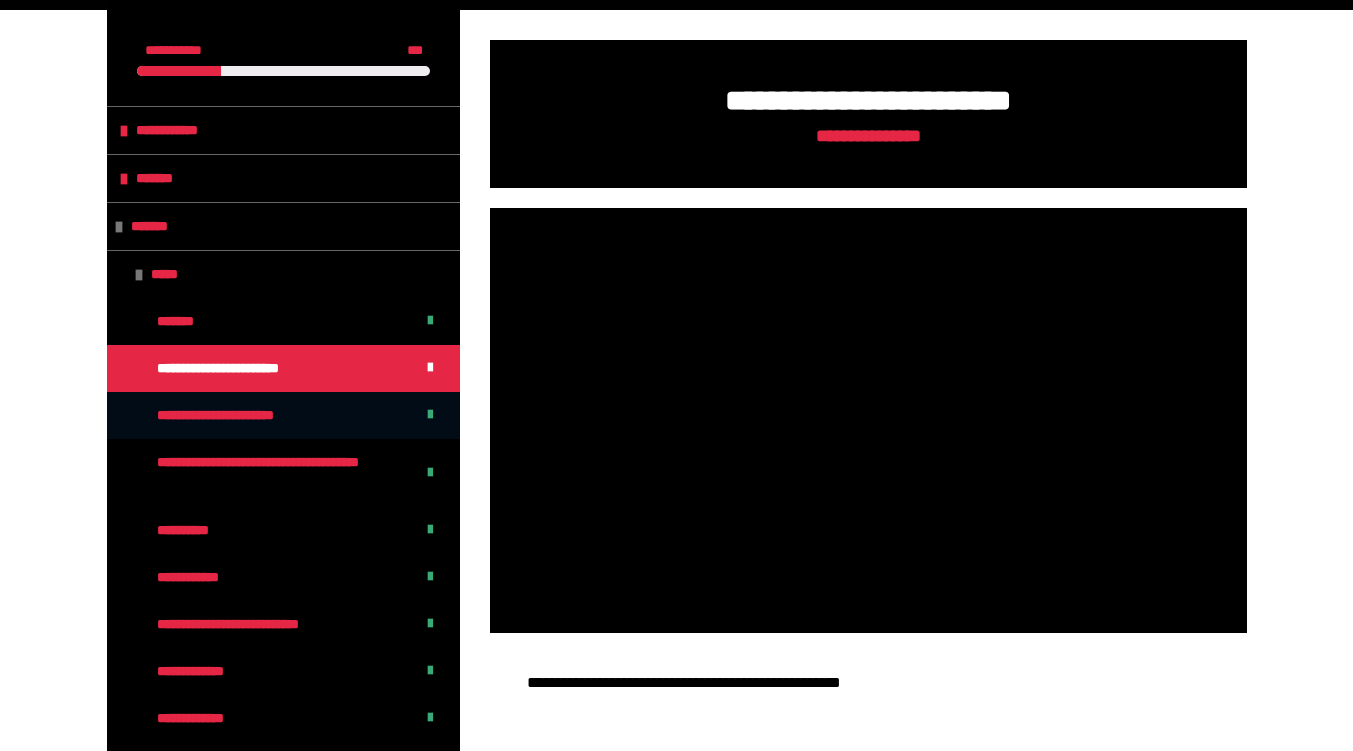 click on "**********" at bounding box center (248, 415) 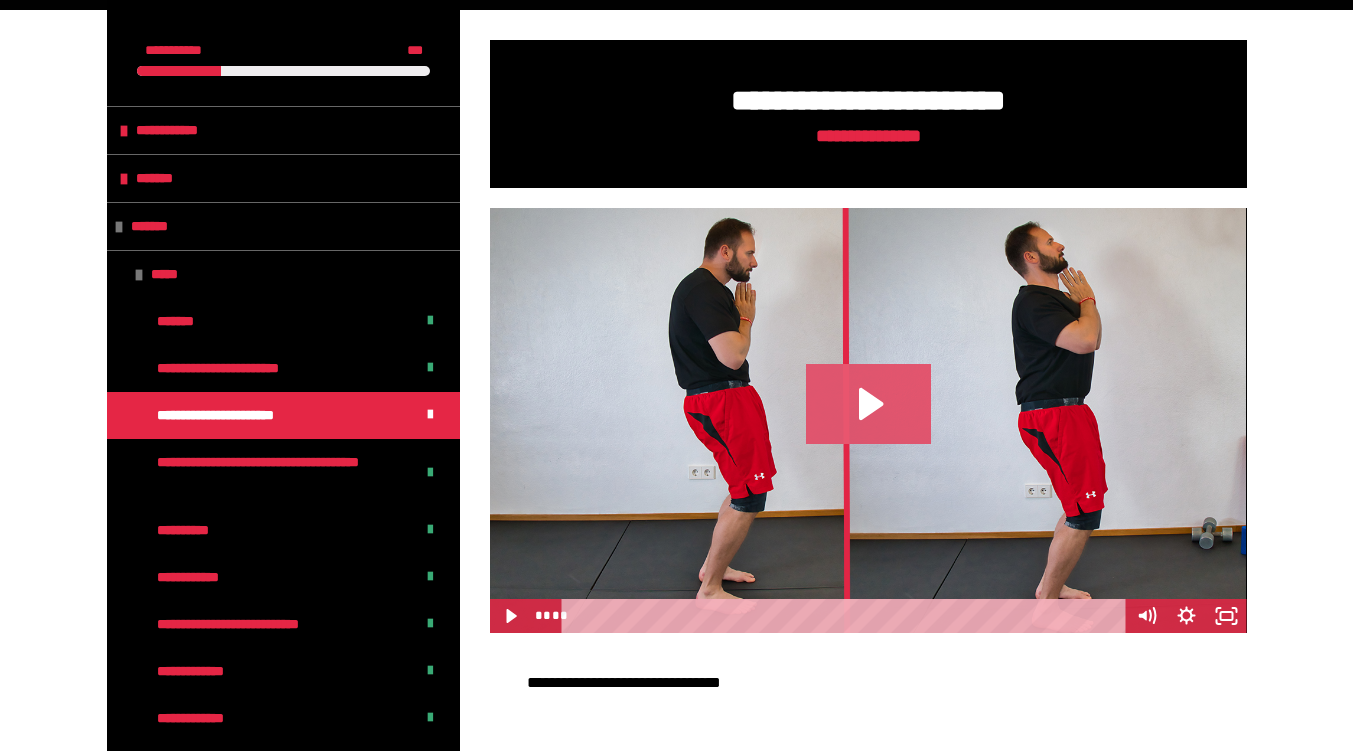click 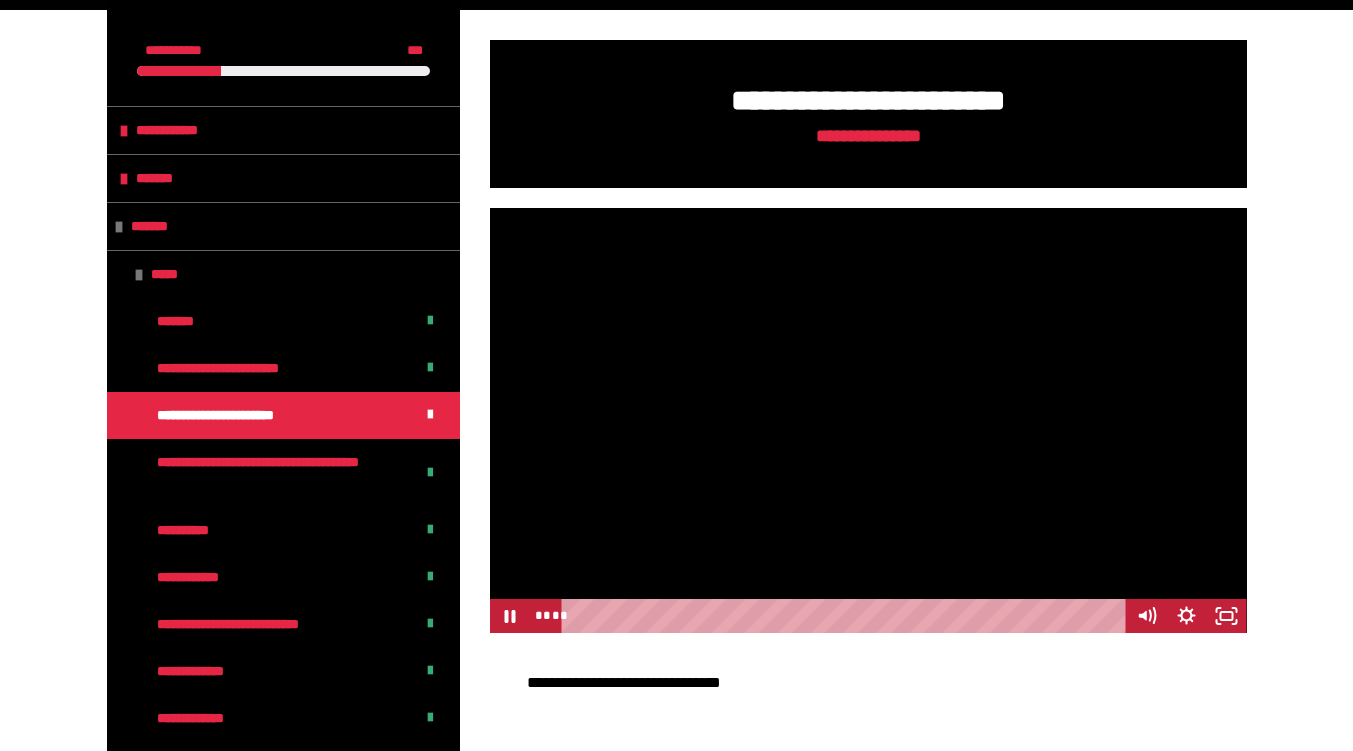 click at bounding box center (868, 421) 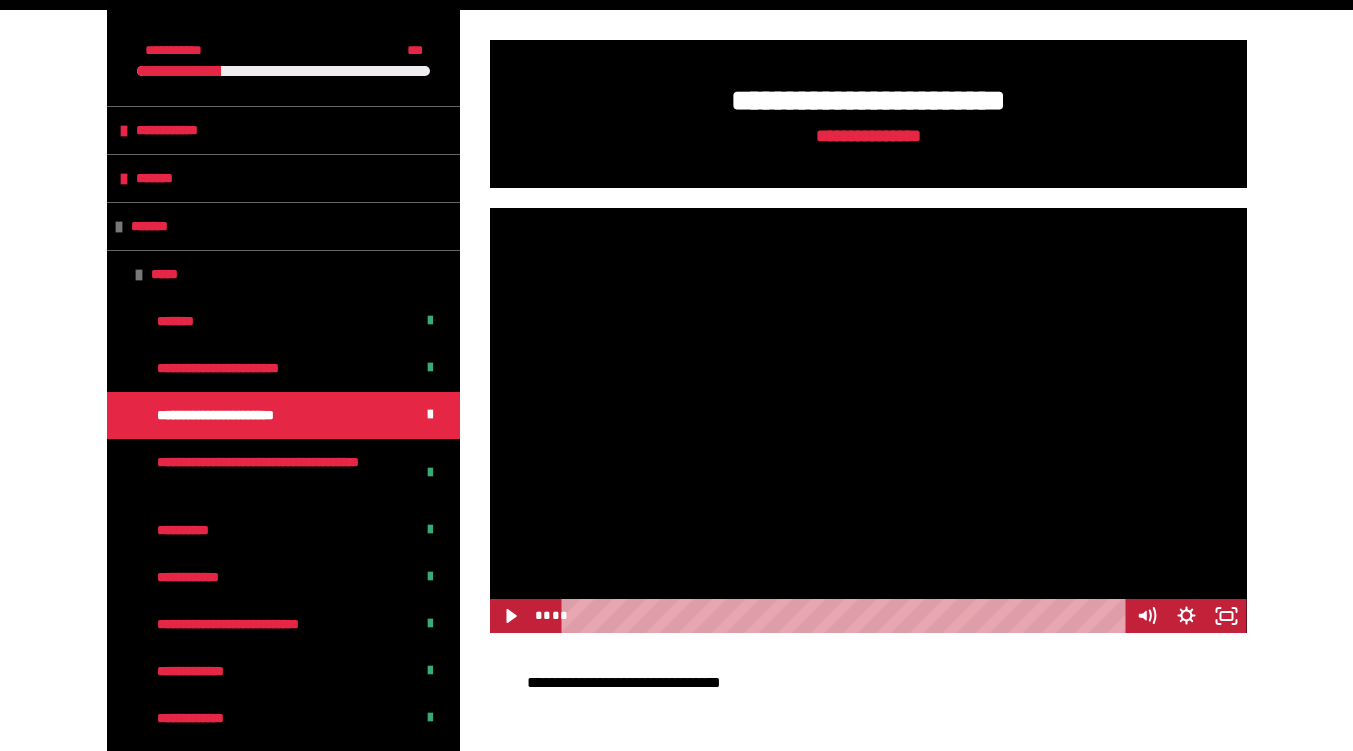 click at bounding box center [868, 421] 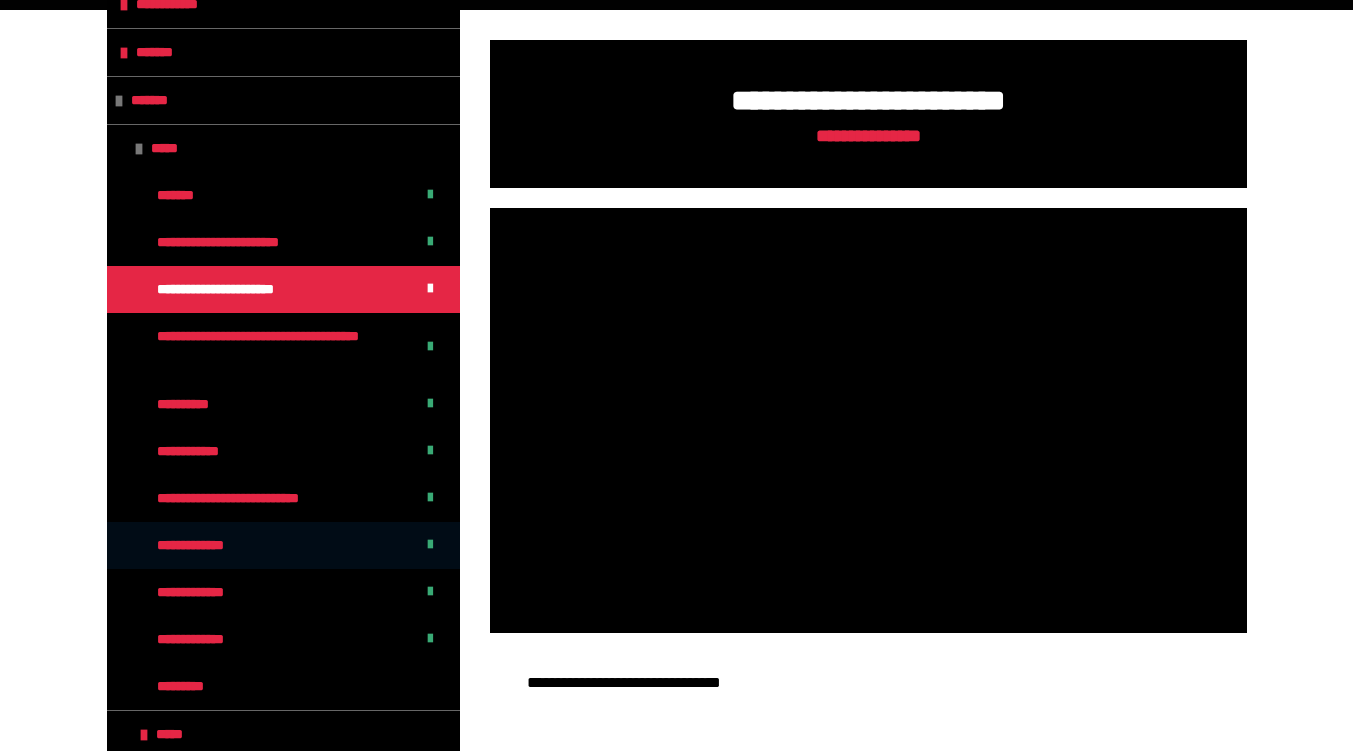 scroll, scrollTop: 144, scrollLeft: 0, axis: vertical 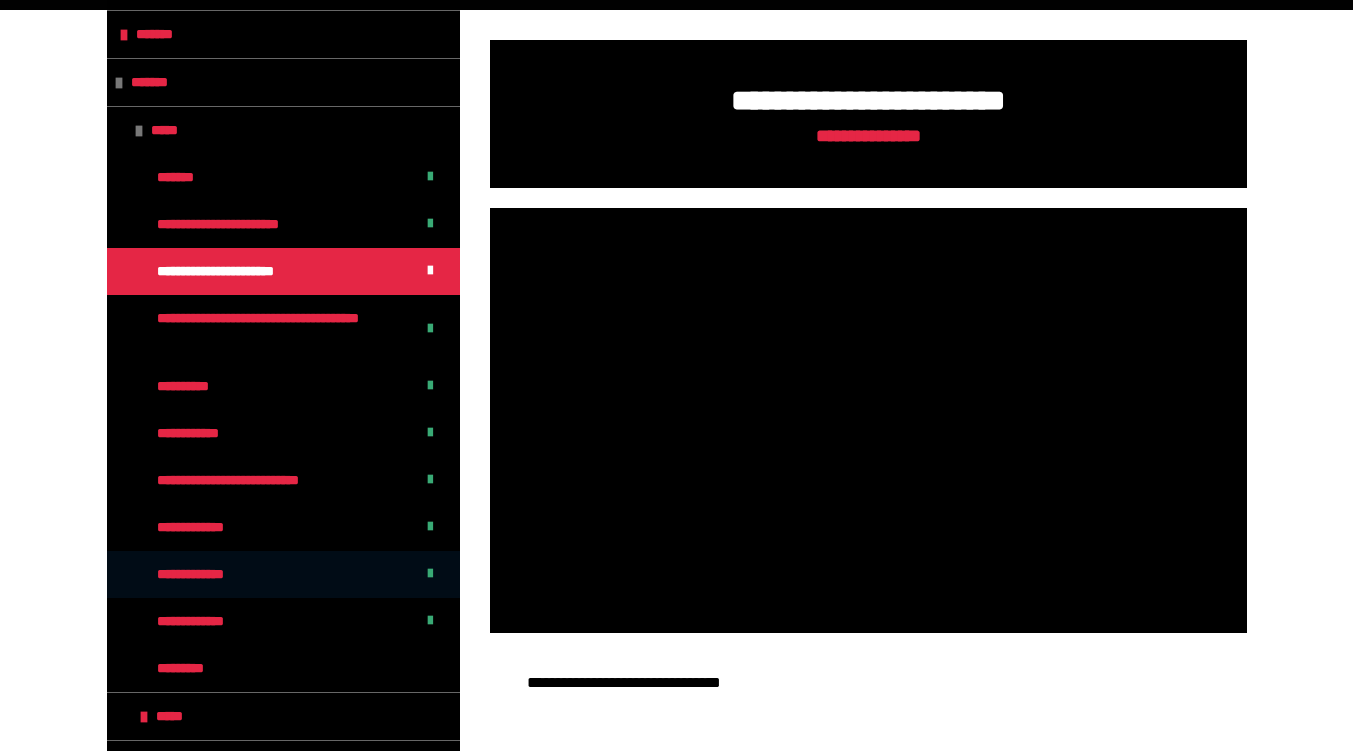 click on "**********" at bounding box center [212, 574] 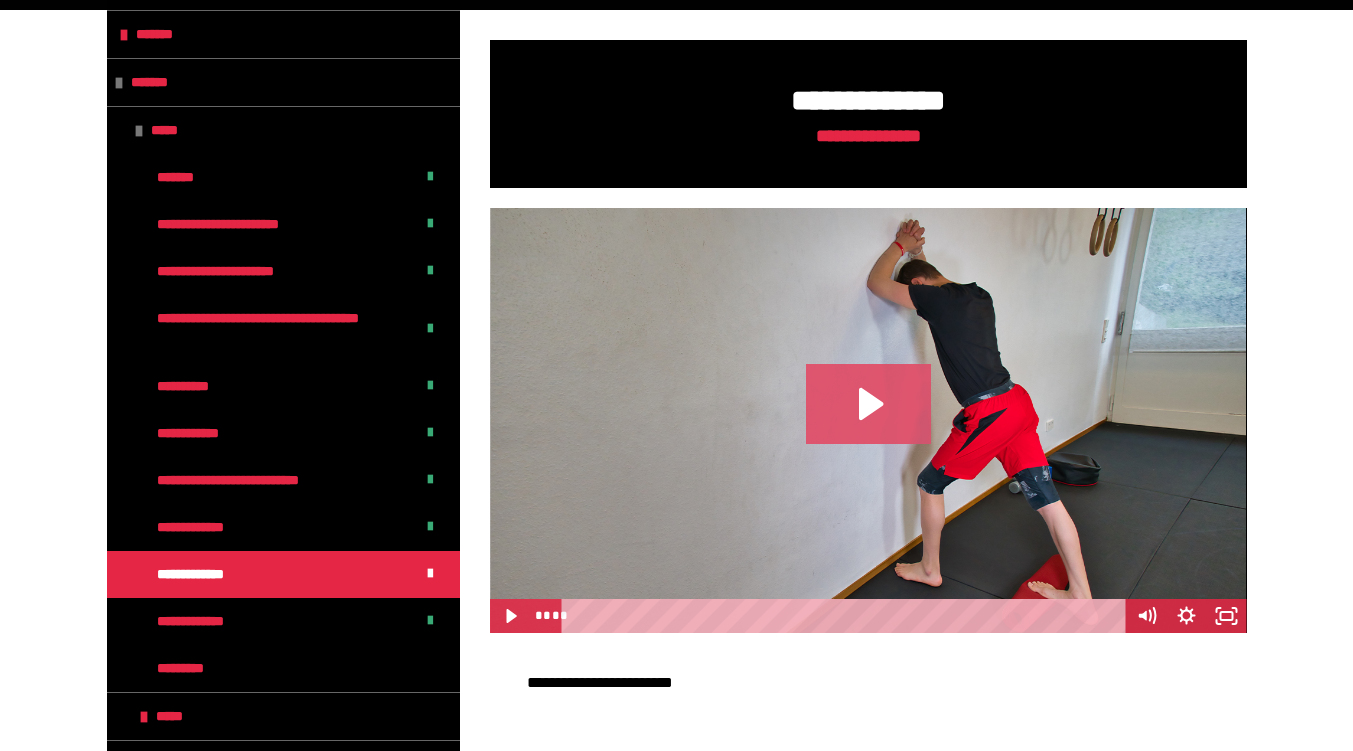 click 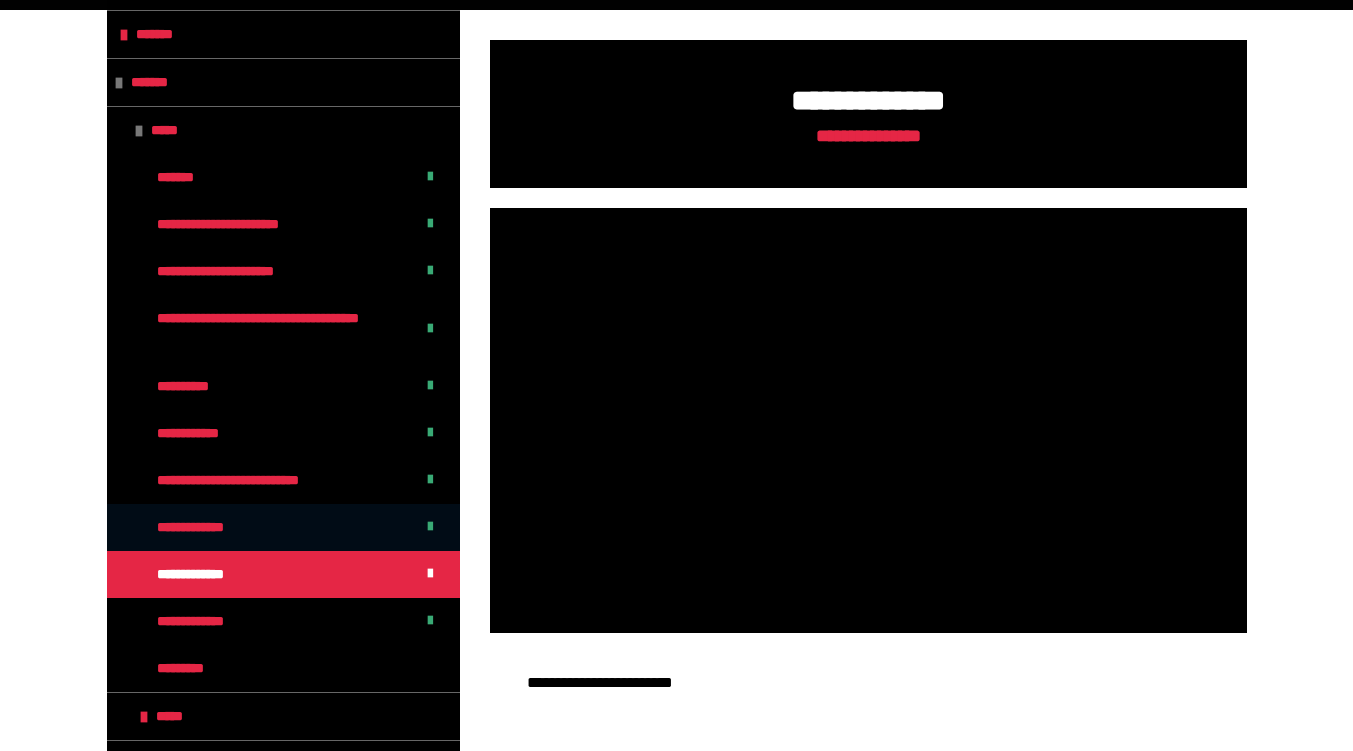 click on "**********" at bounding box center [209, 527] 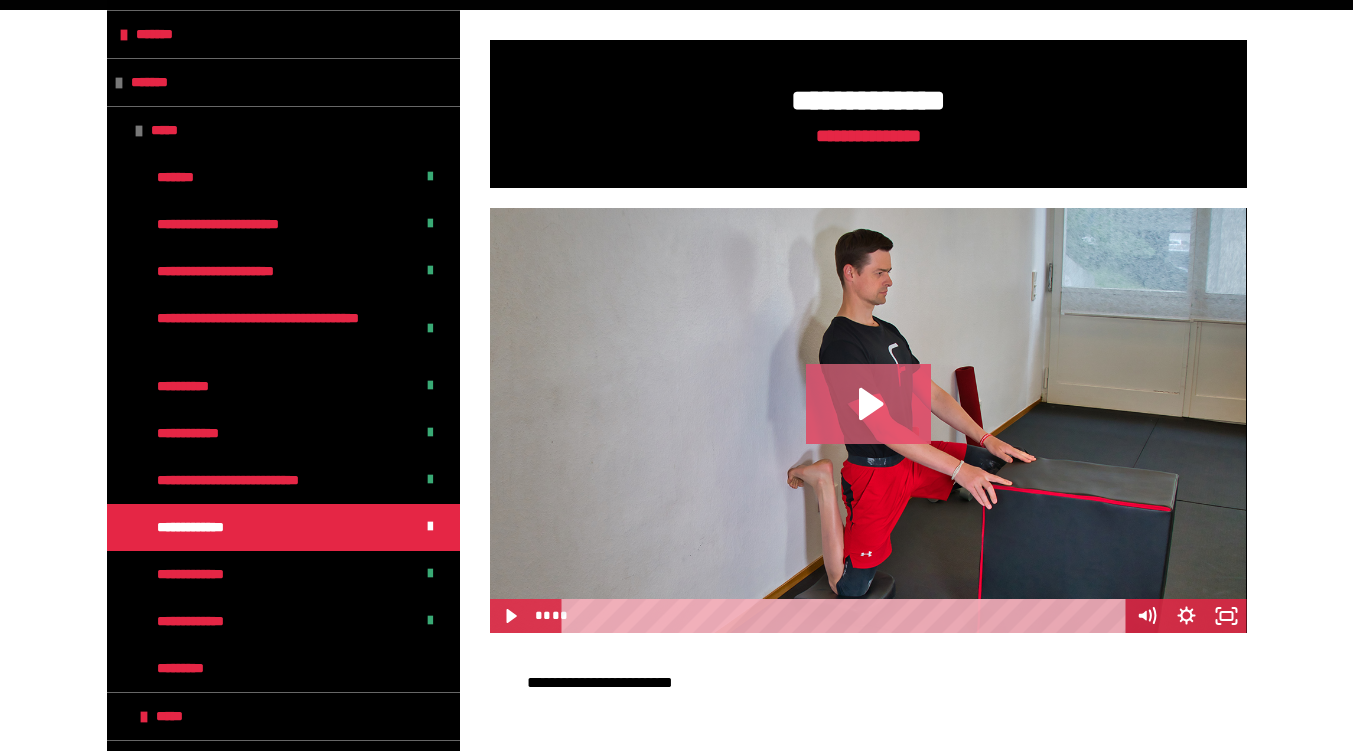 click 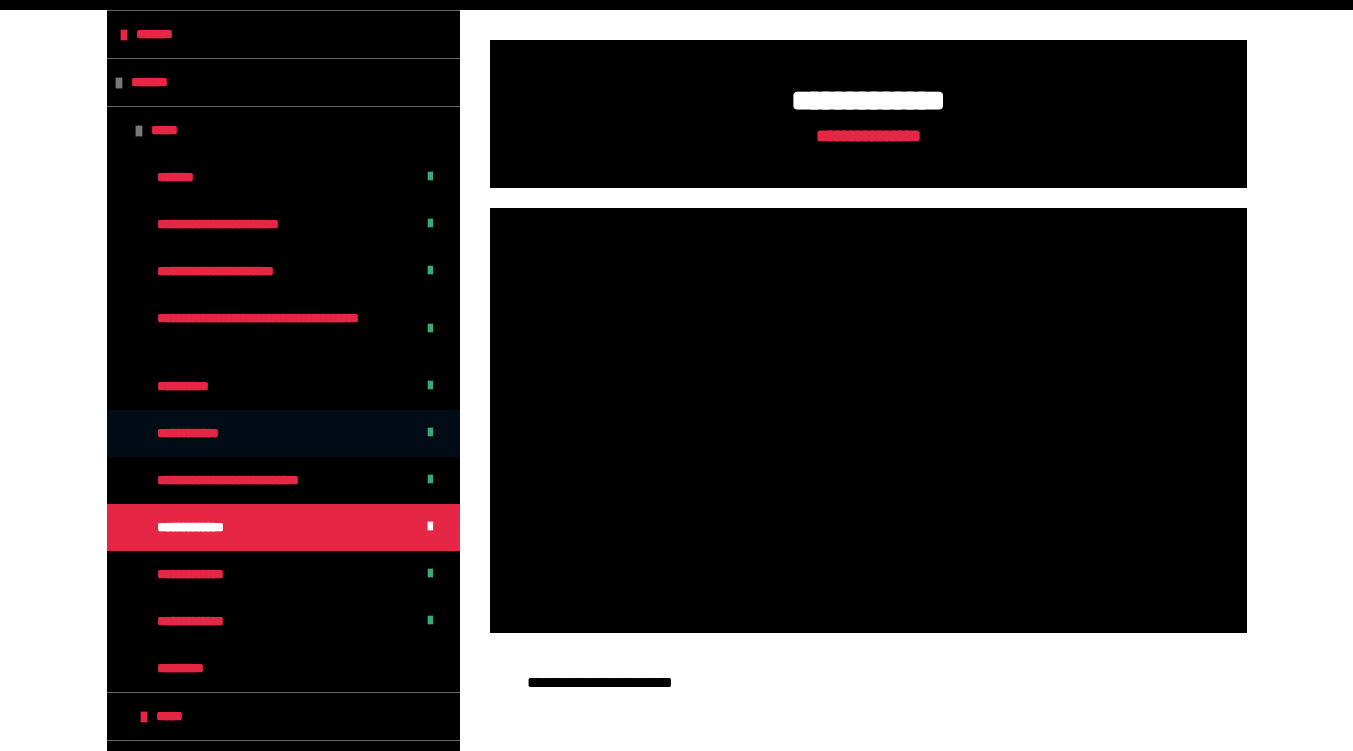 click on "**********" at bounding box center [283, 433] 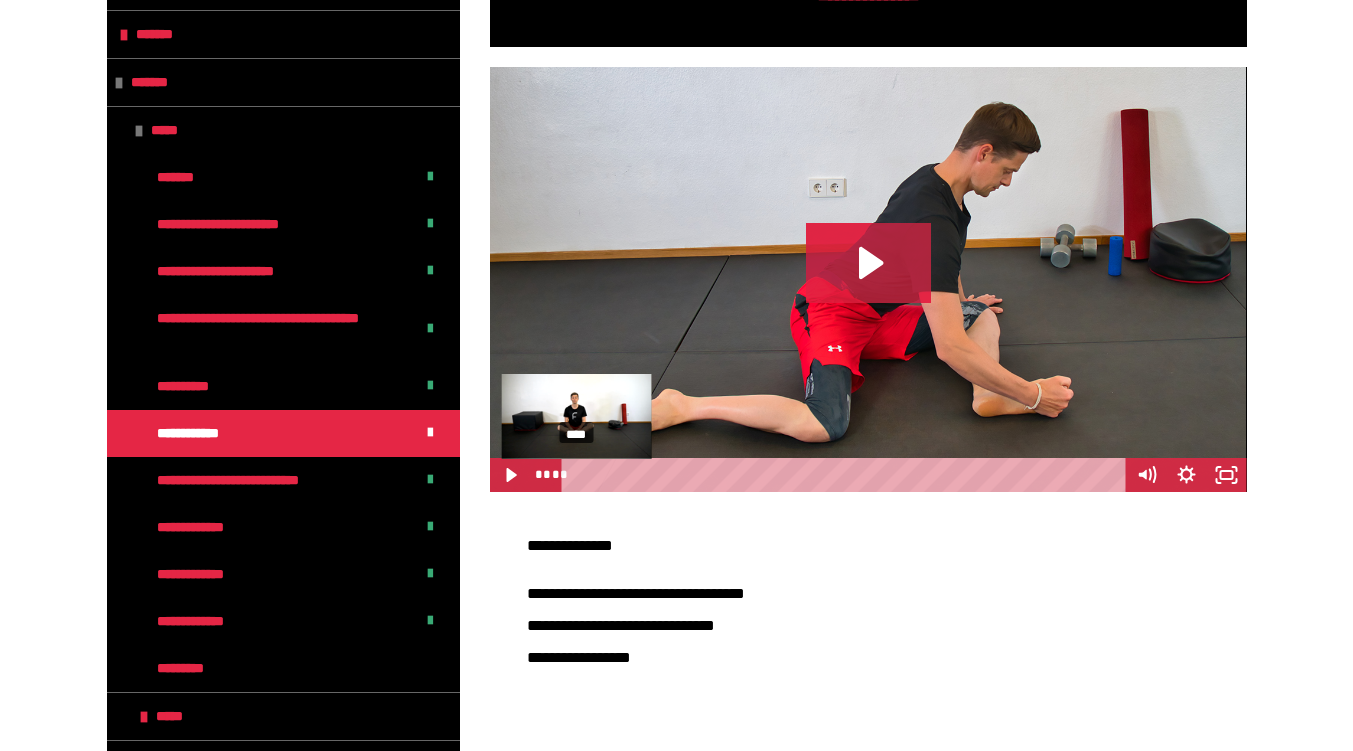 scroll, scrollTop: 503, scrollLeft: 0, axis: vertical 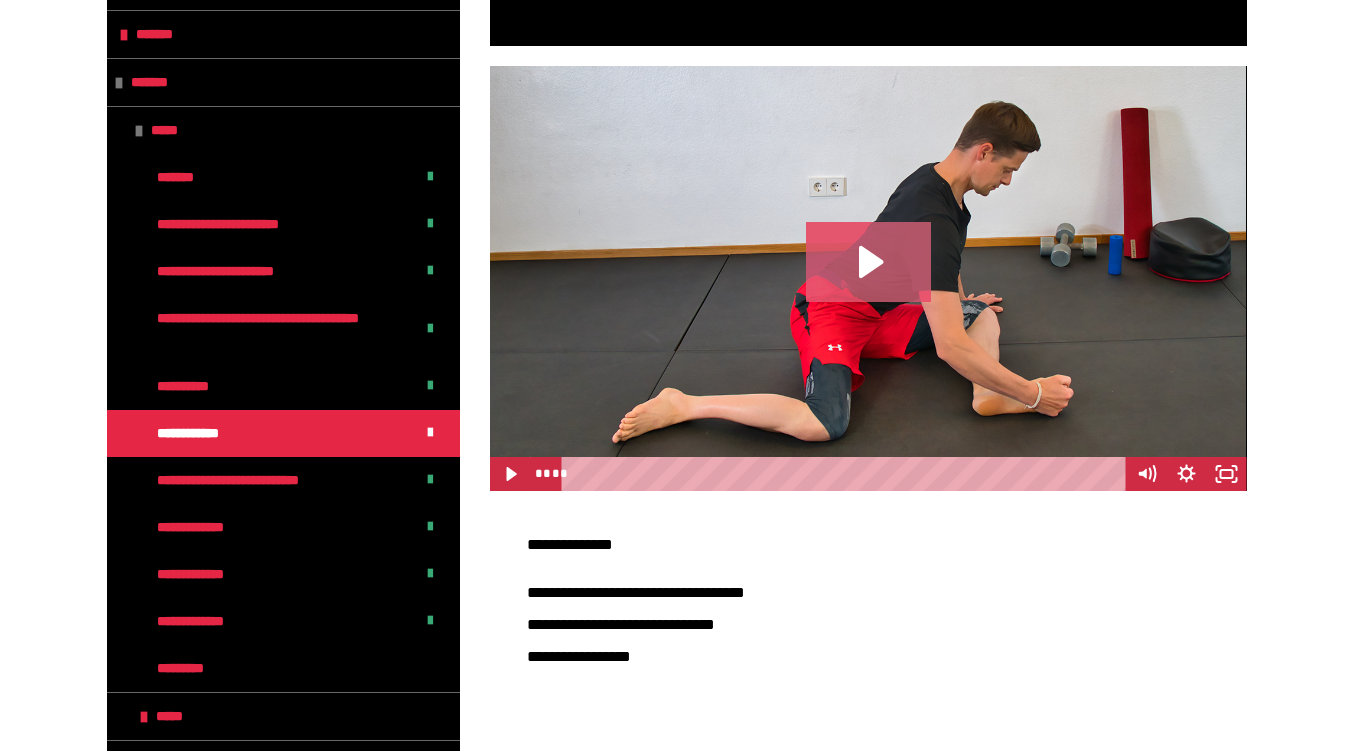 click 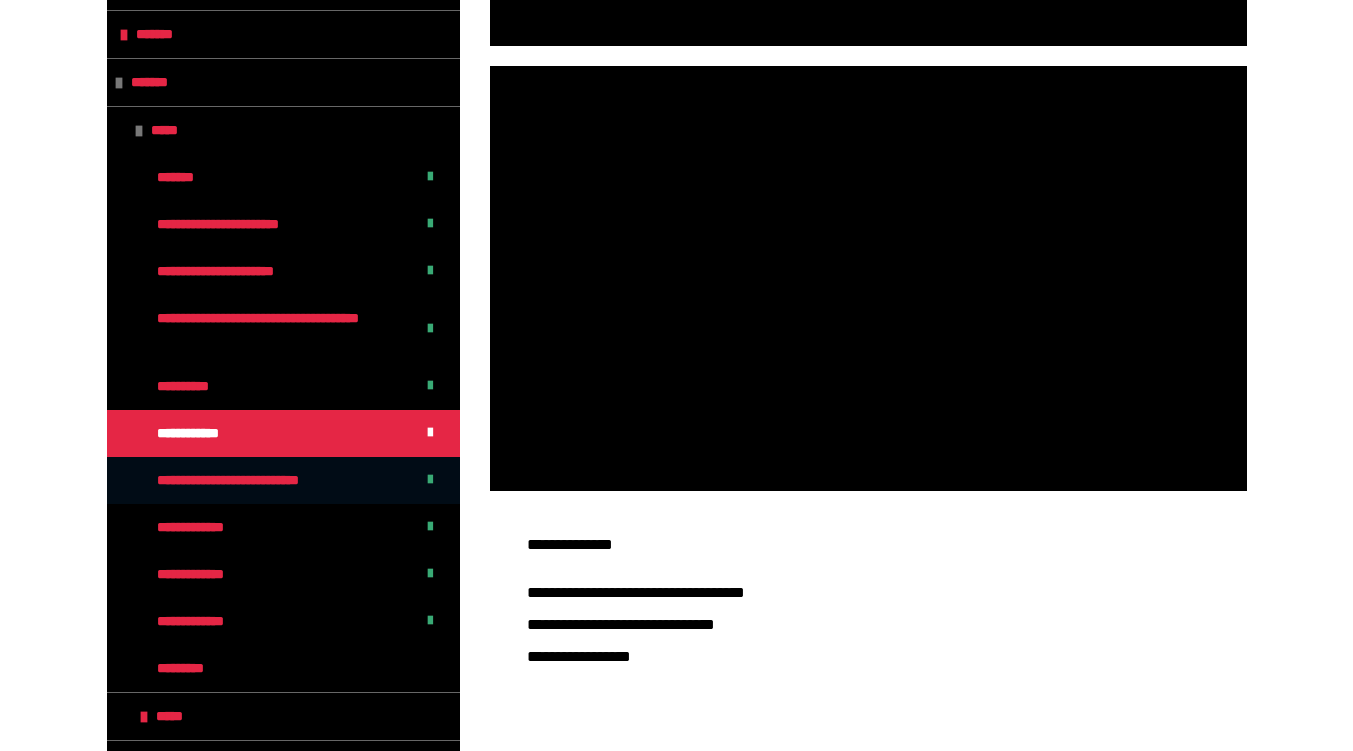 click on "**********" at bounding box center (265, 480) 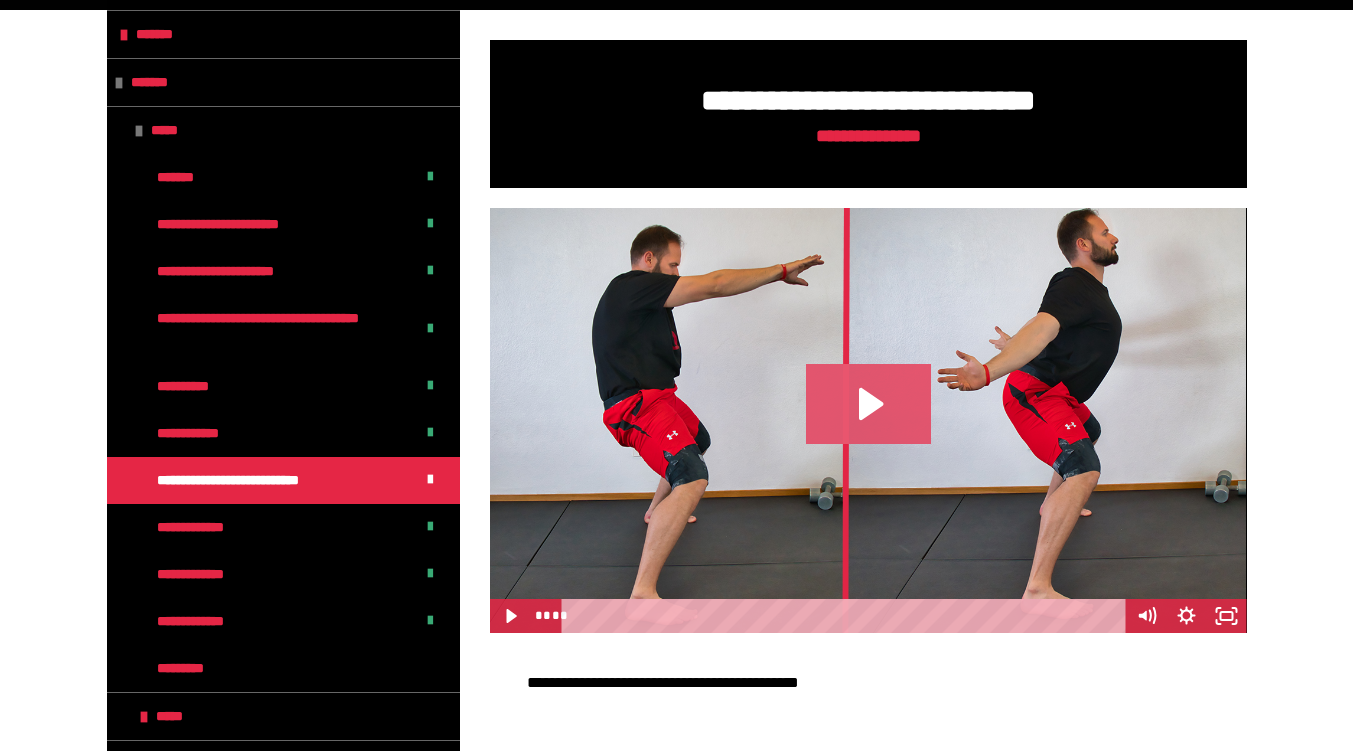 click 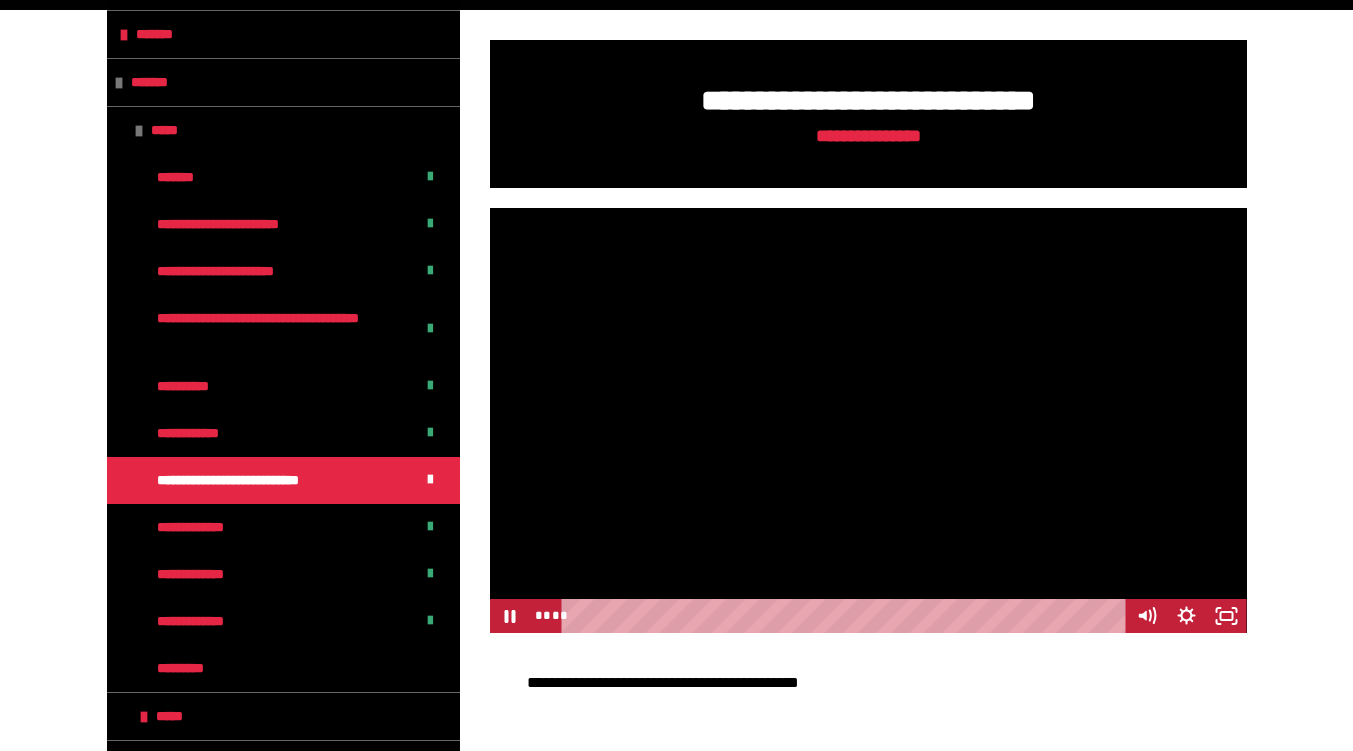 scroll, scrollTop: 410, scrollLeft: 0, axis: vertical 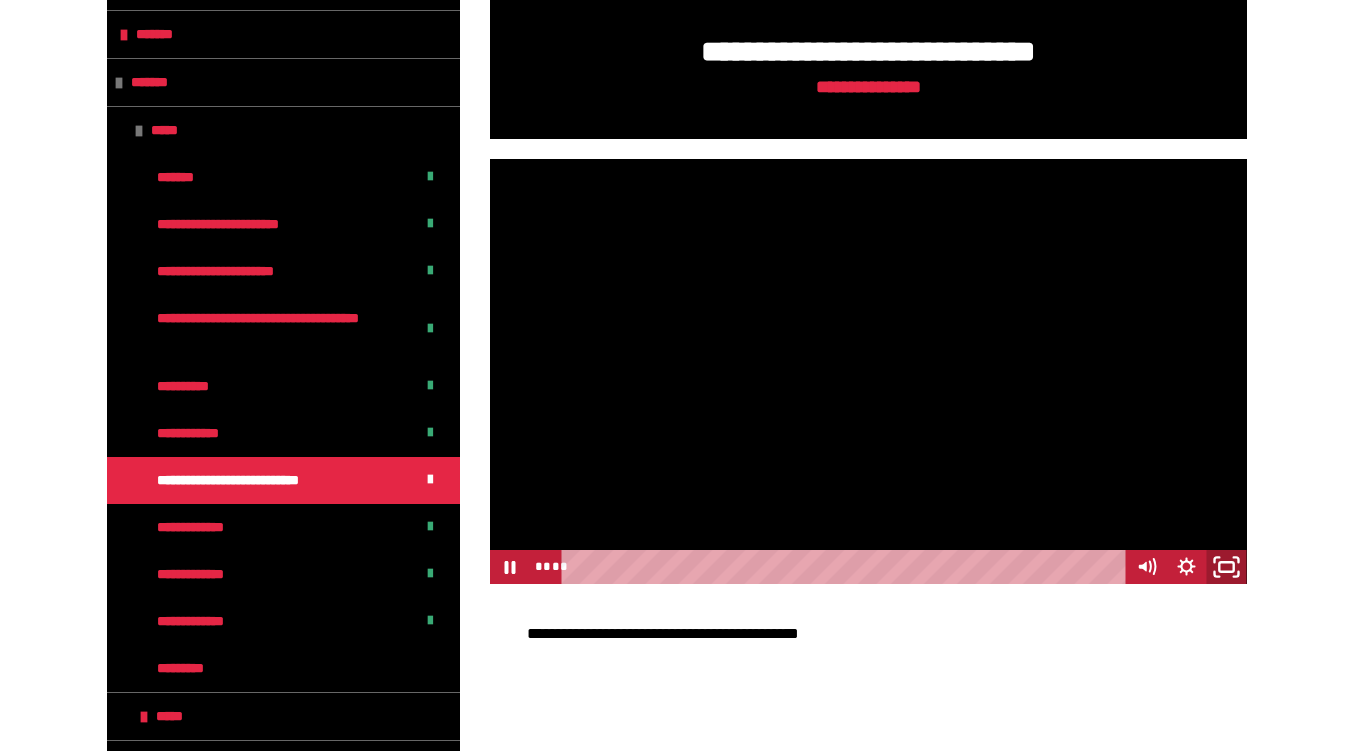 click 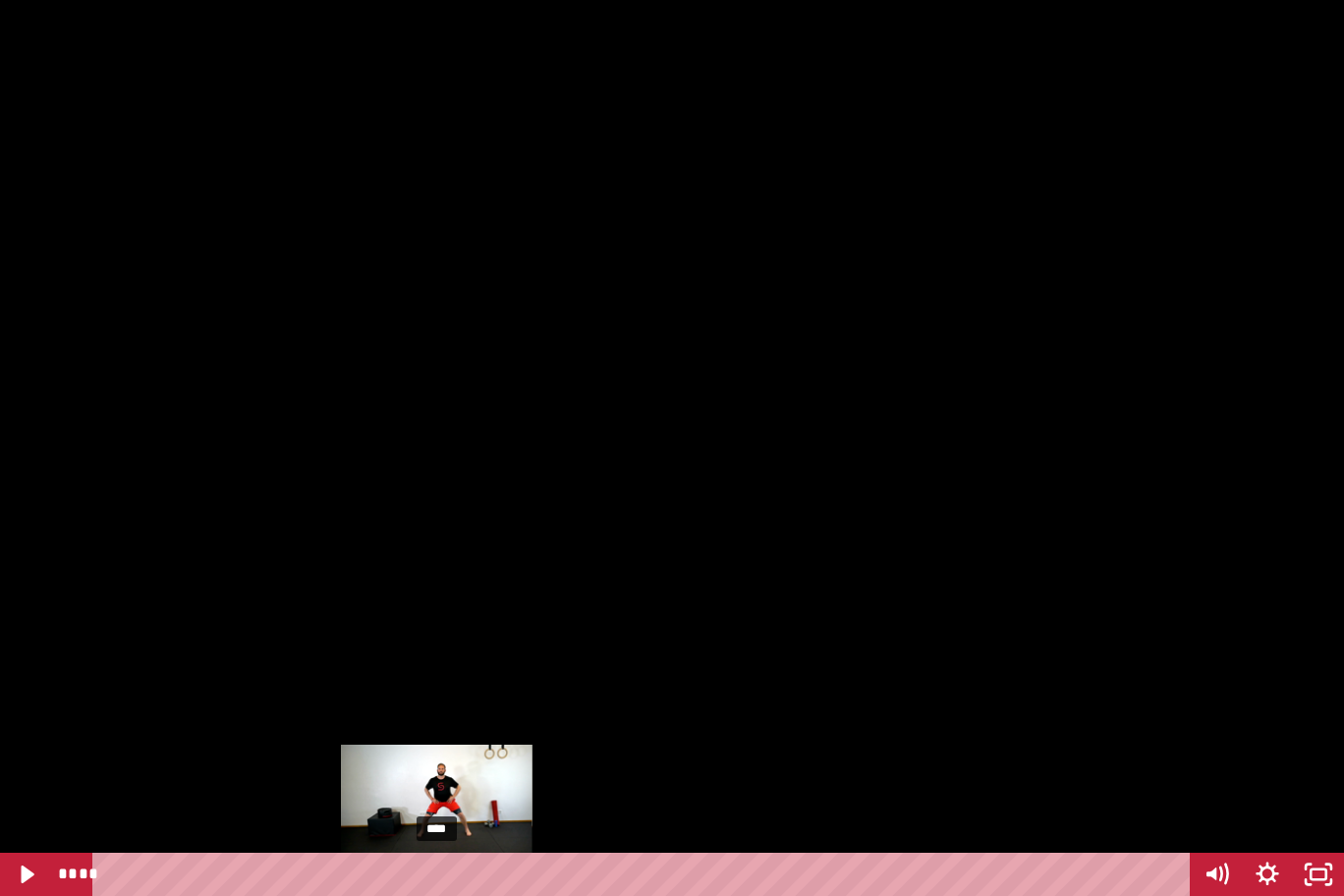 click on "****" at bounding box center [644, 874] 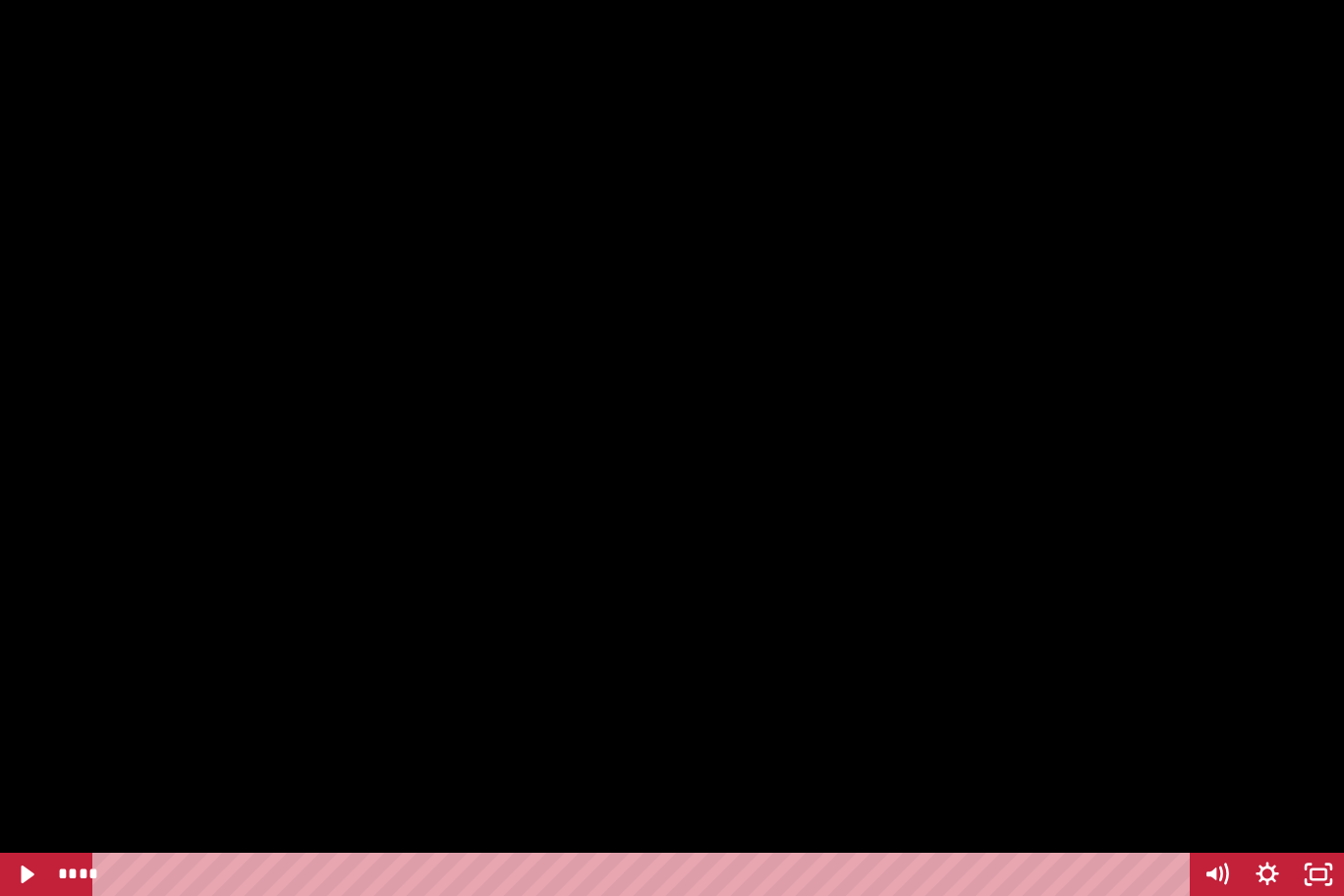 click at bounding box center [672, 448] 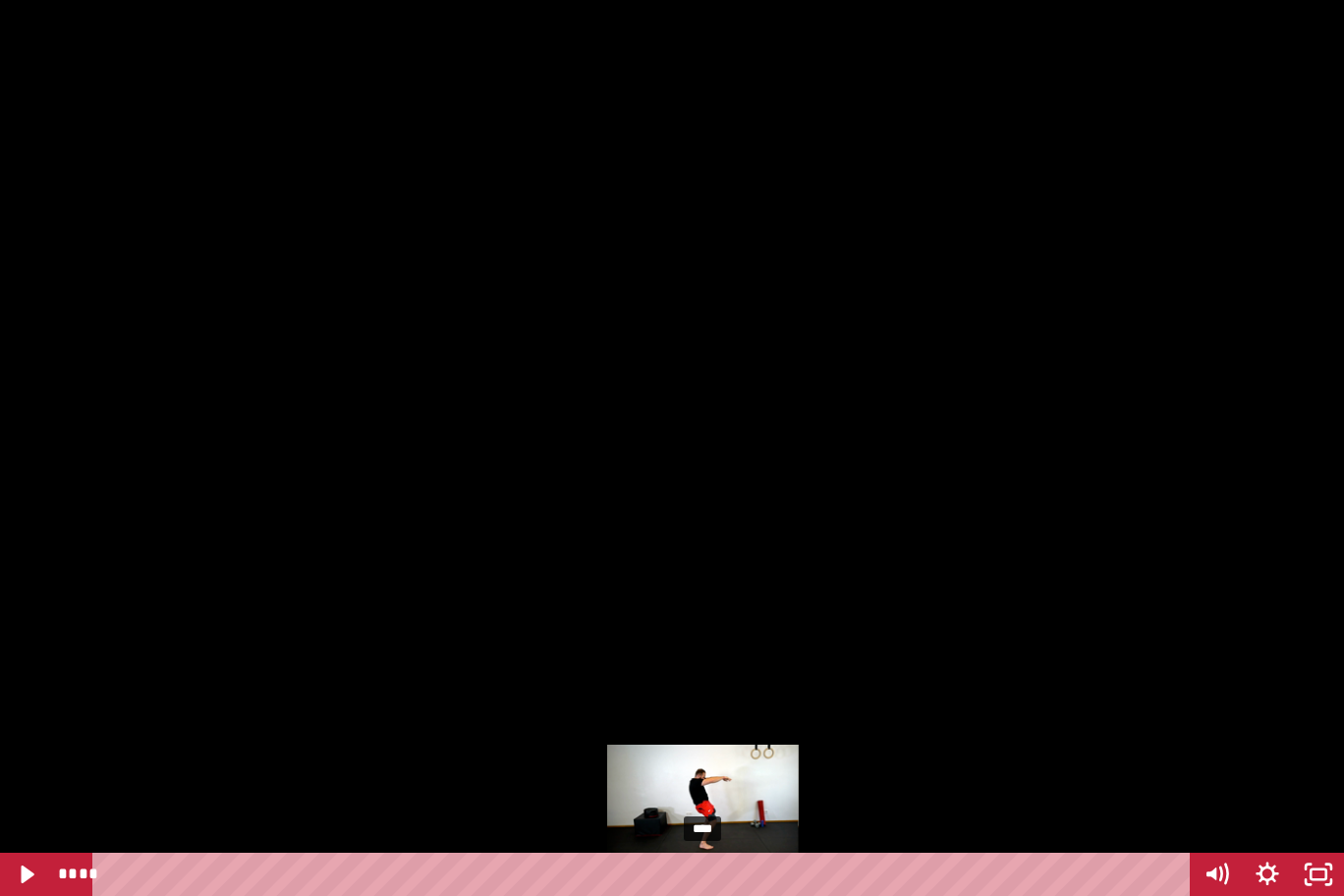 click on "****" at bounding box center [644, 874] 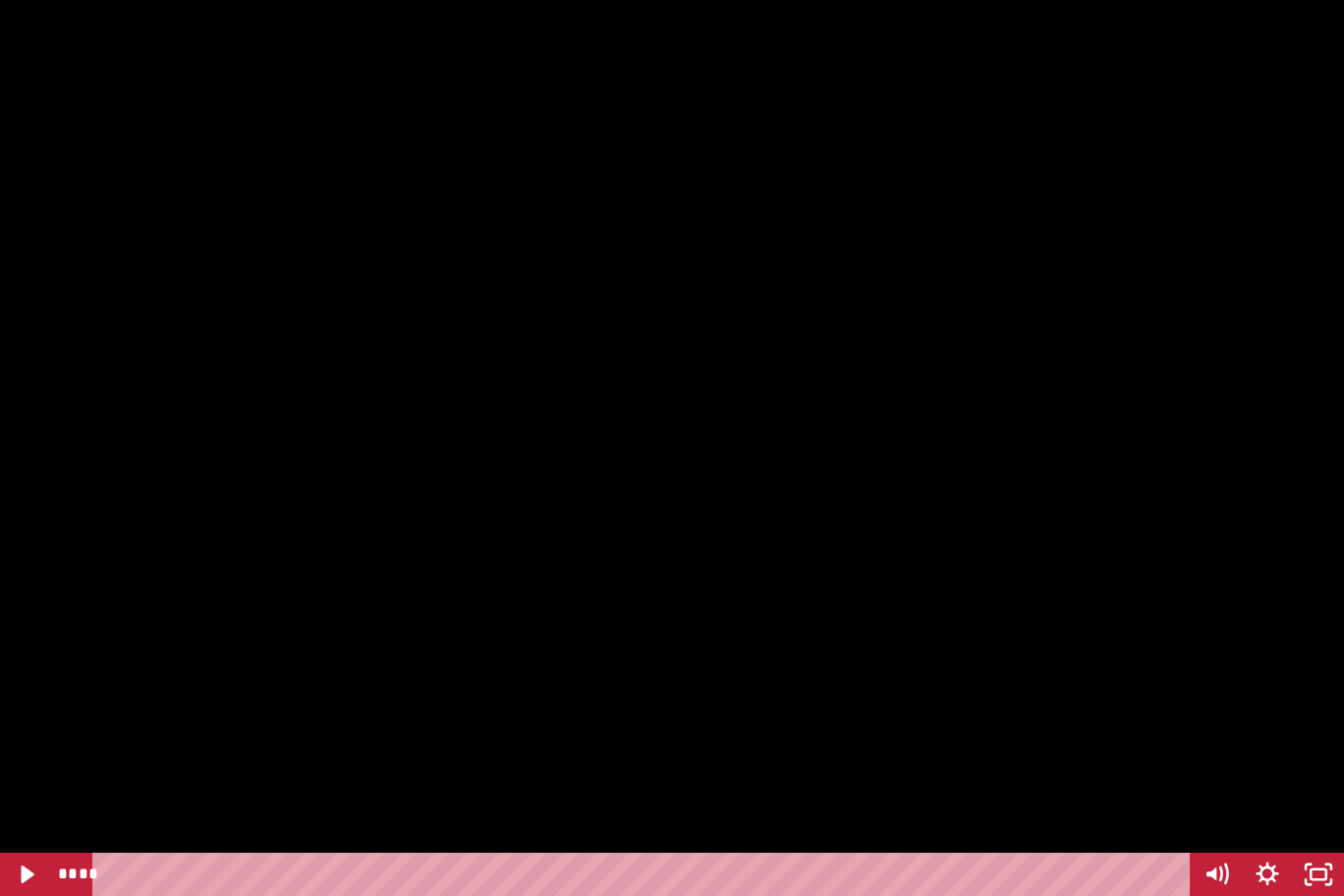 click at bounding box center (672, 448) 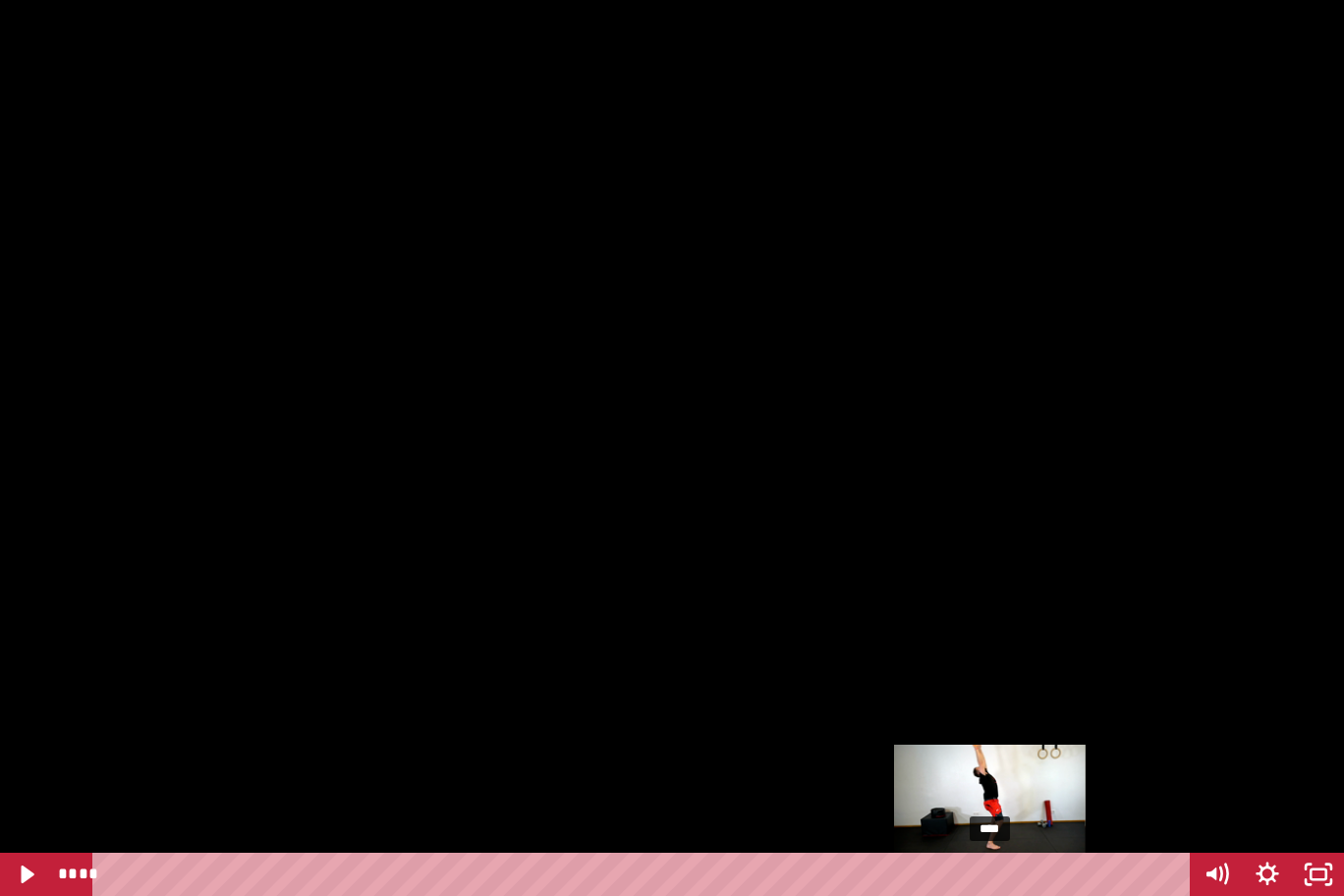 click on "****" at bounding box center [644, 874] 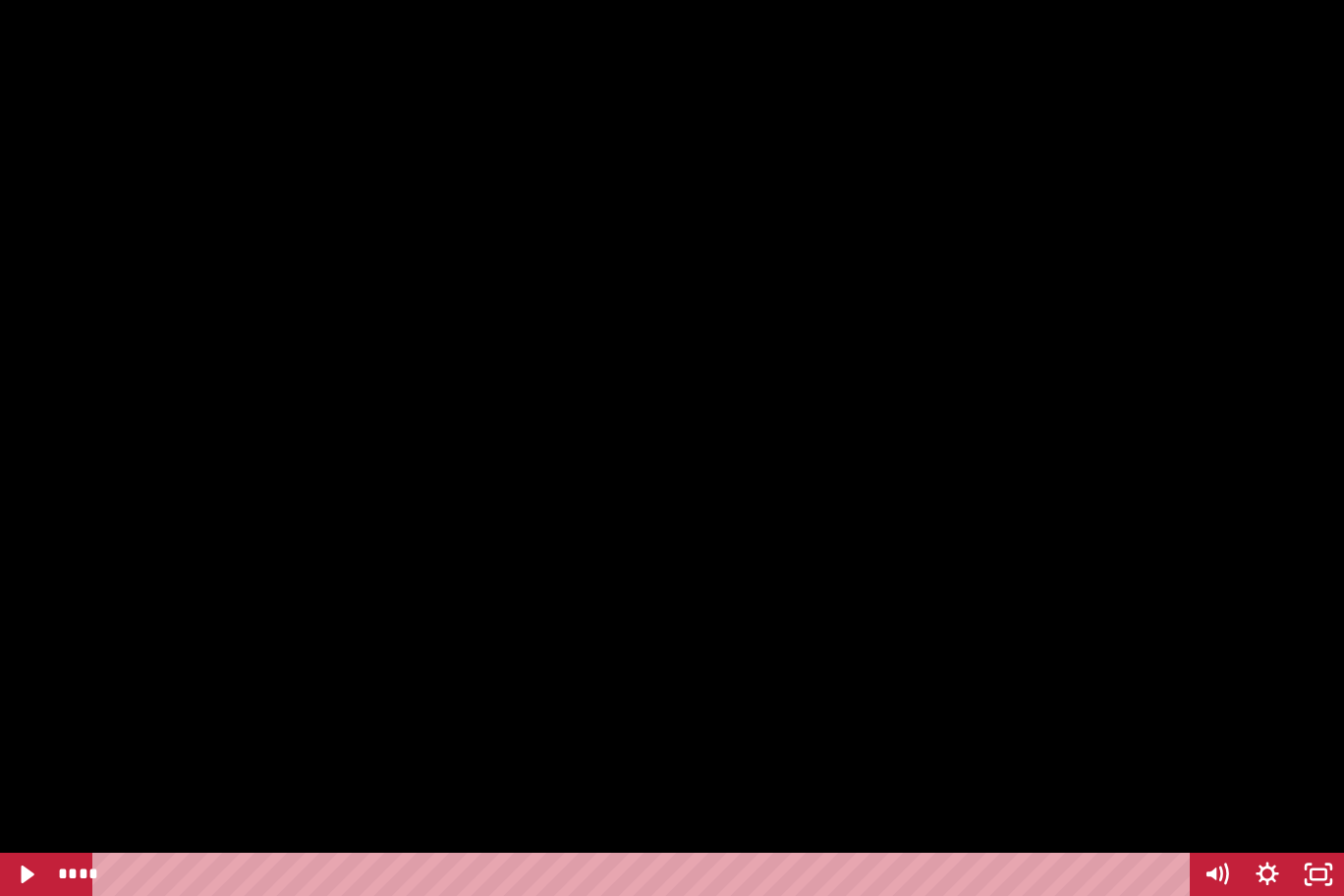 click at bounding box center (672, 448) 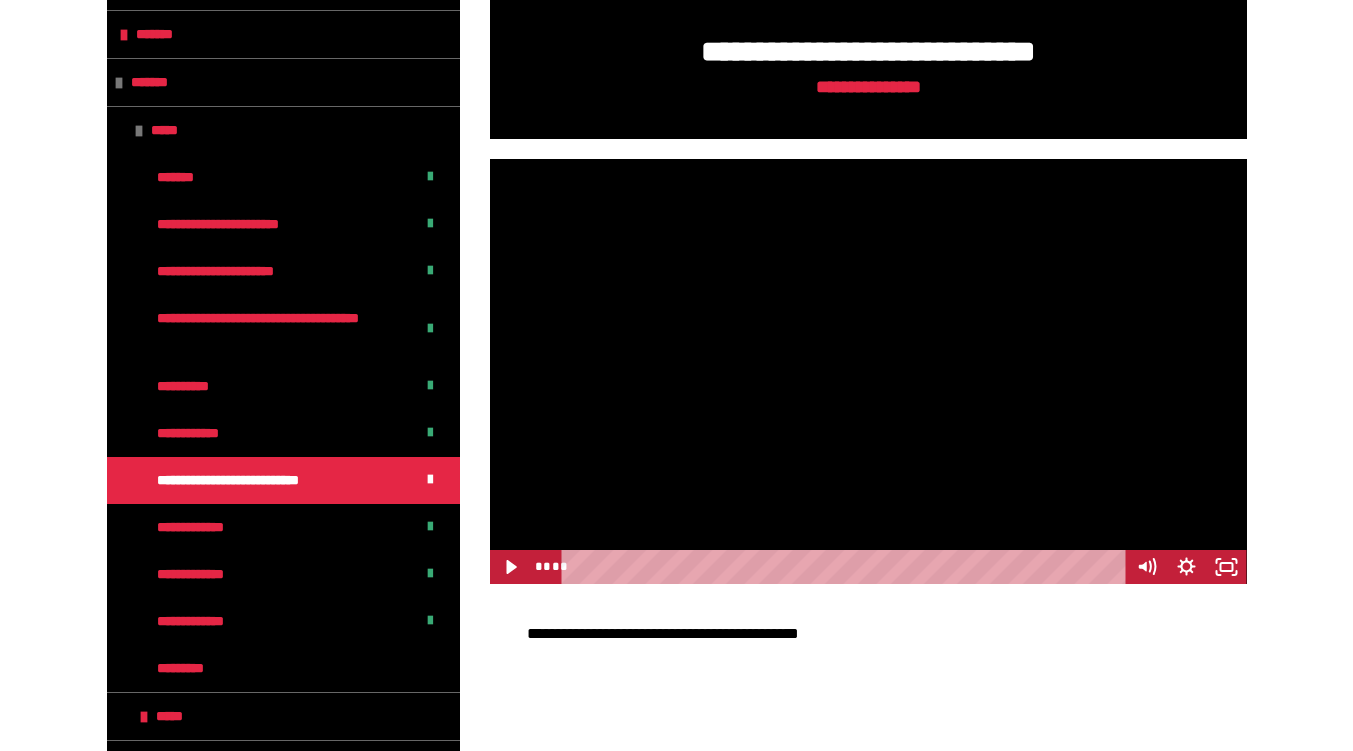 click at bounding box center (868, 372) 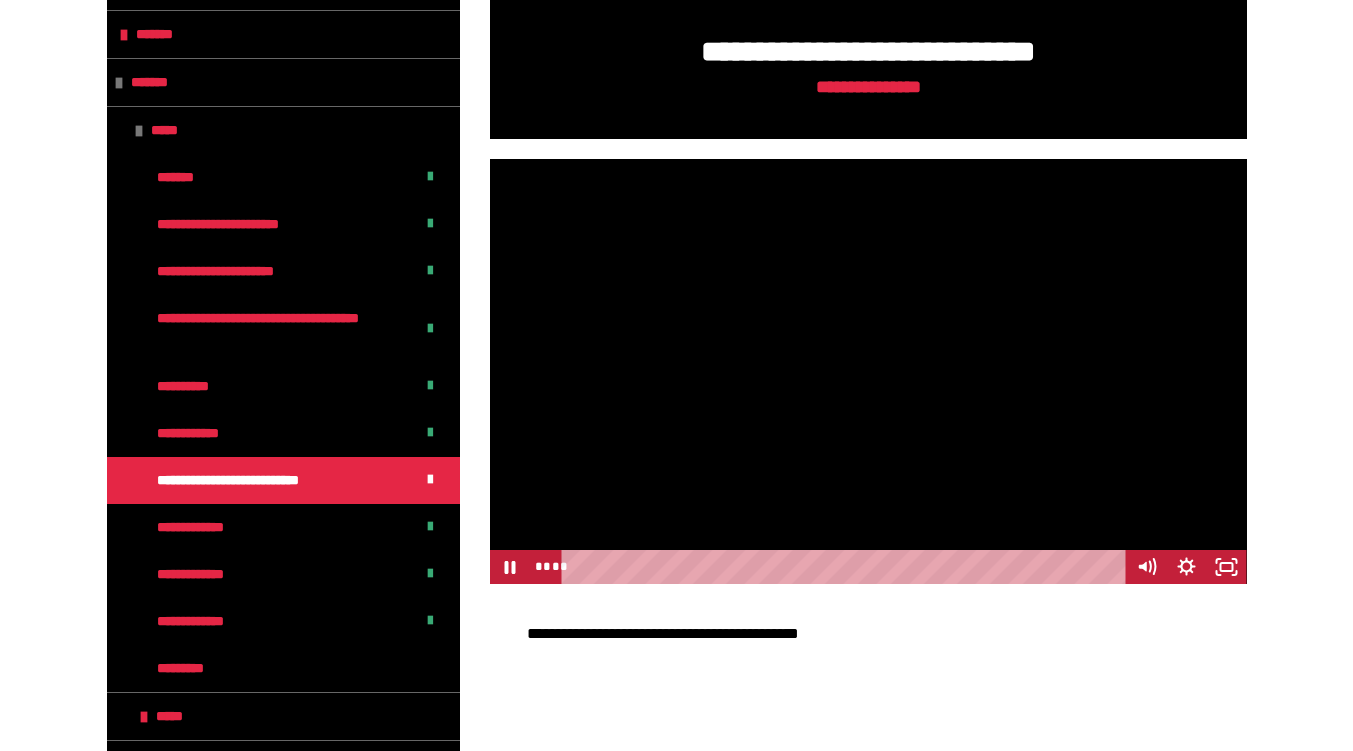 click at bounding box center (868, 372) 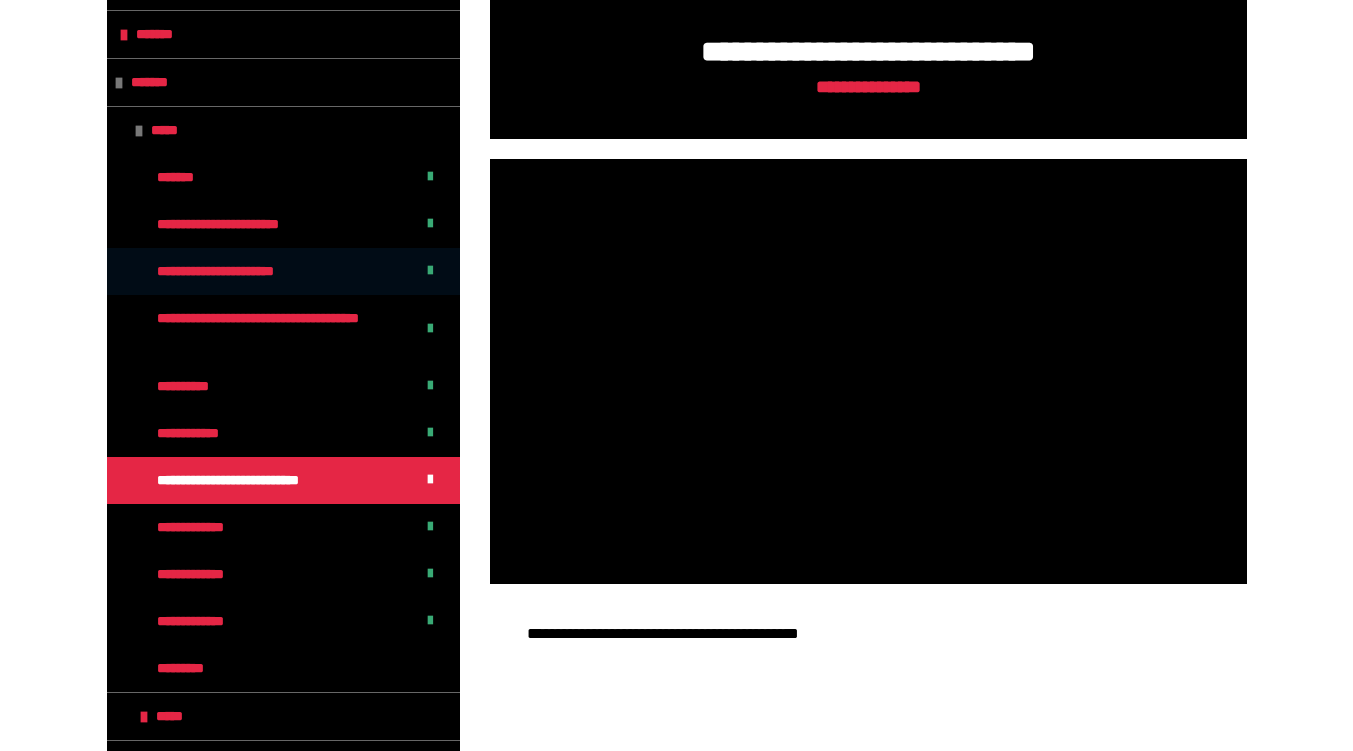 click on "**********" at bounding box center [248, 271] 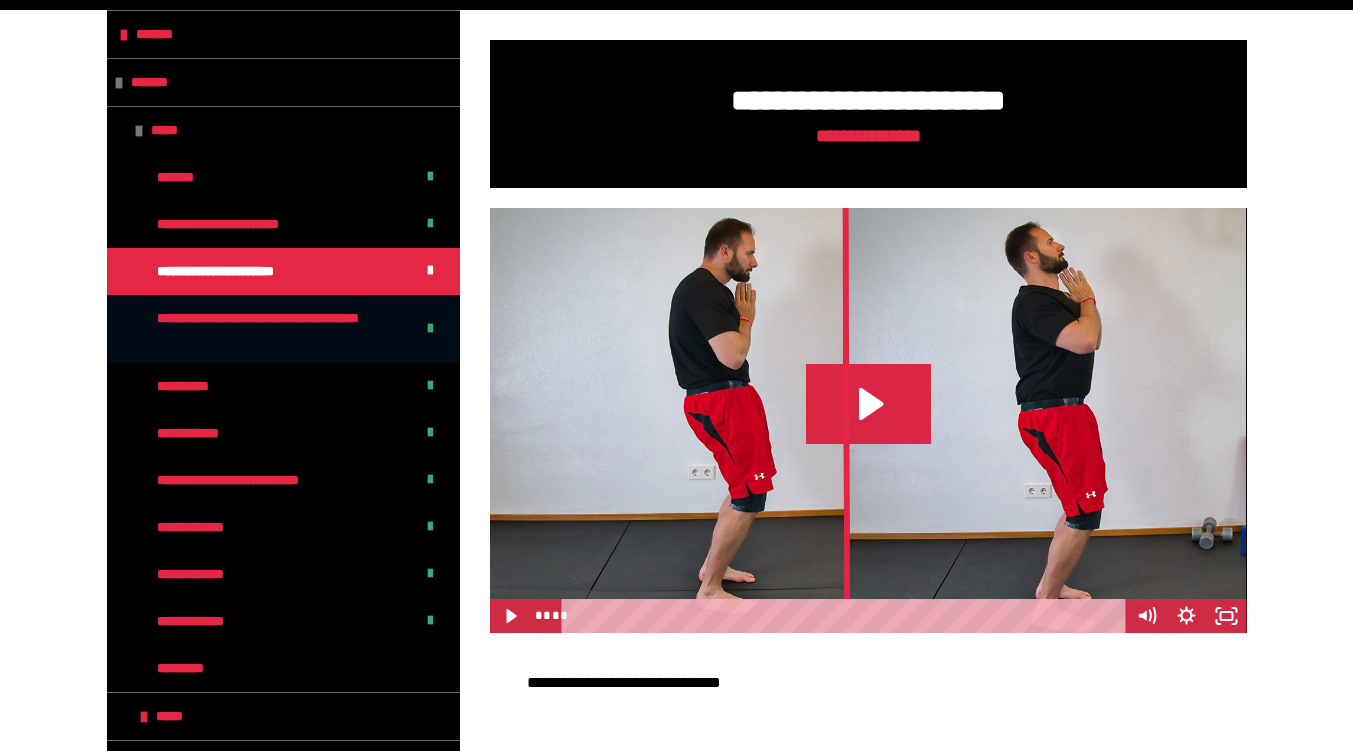 click on "**********" at bounding box center [270, 329] 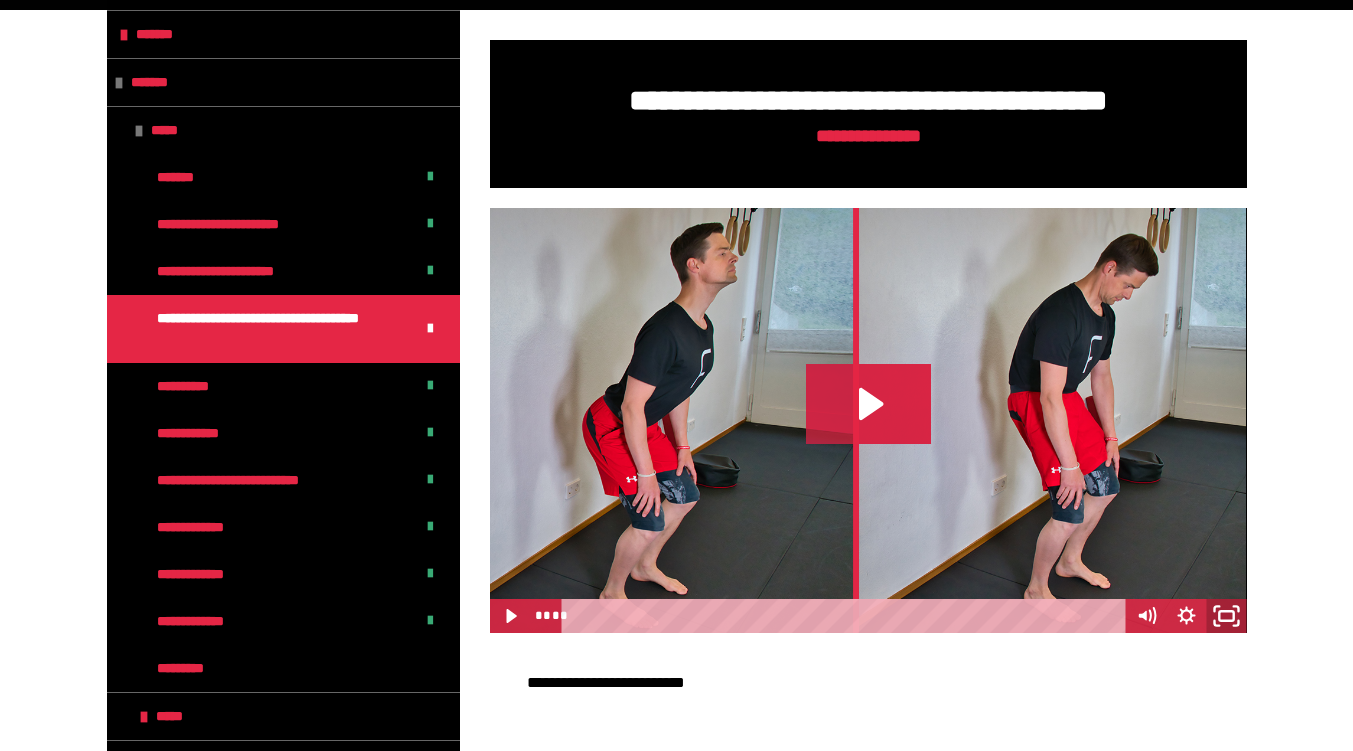 click 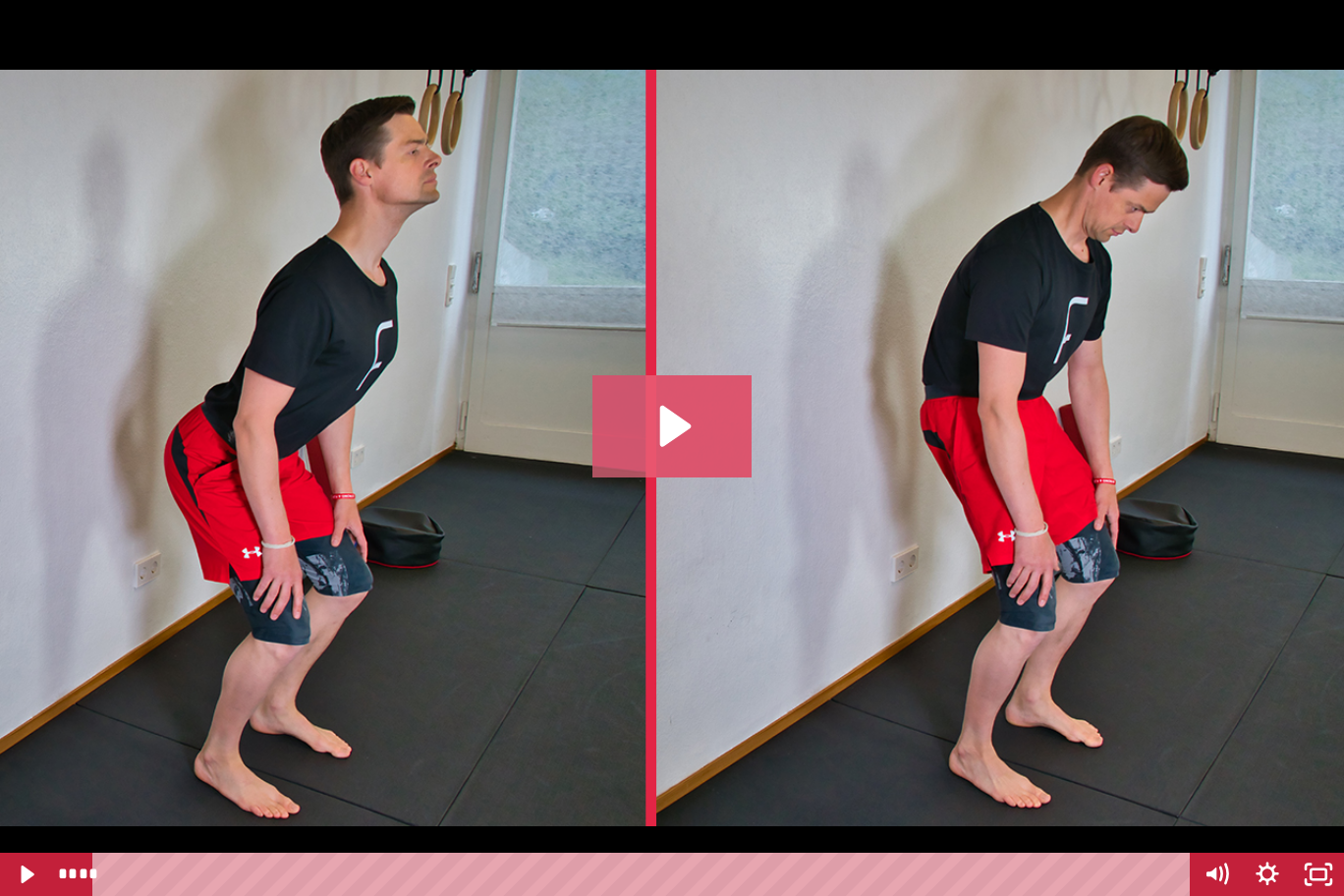 click 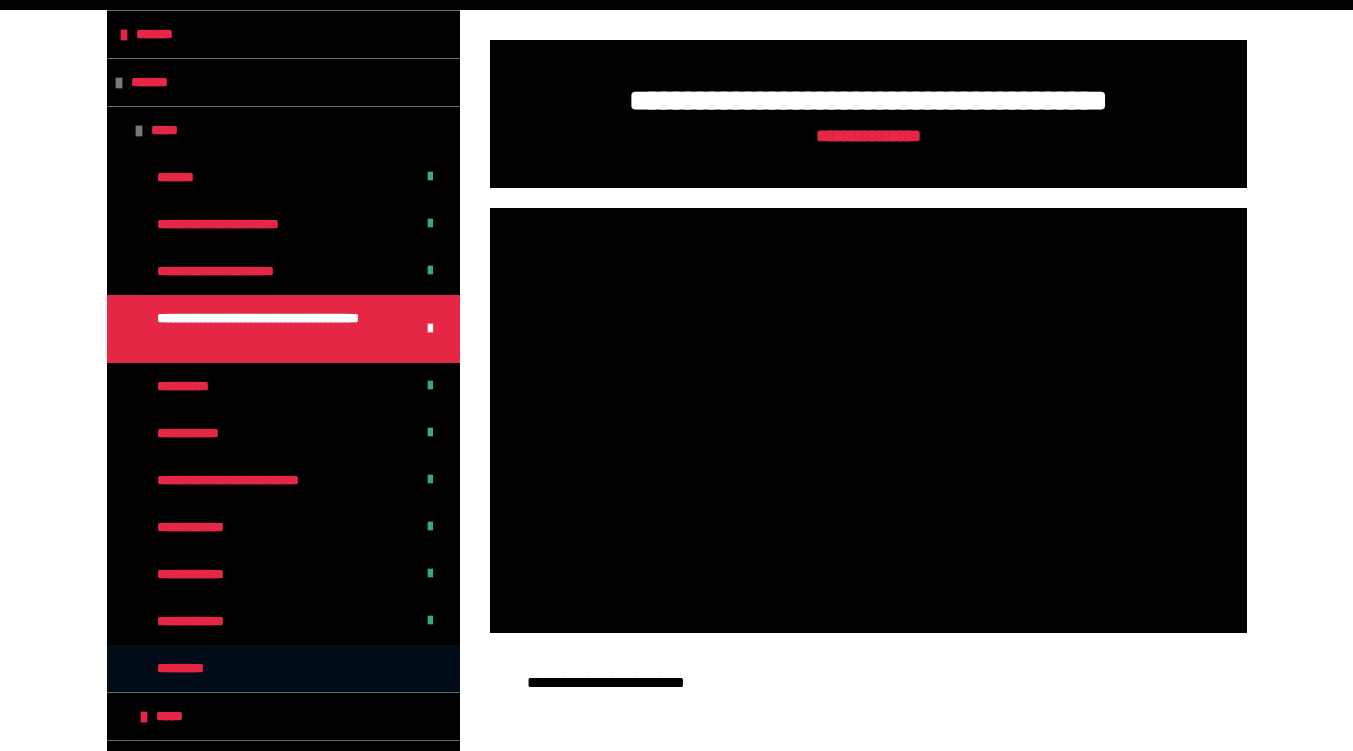 click on "*********" at bounding box center (197, 668) 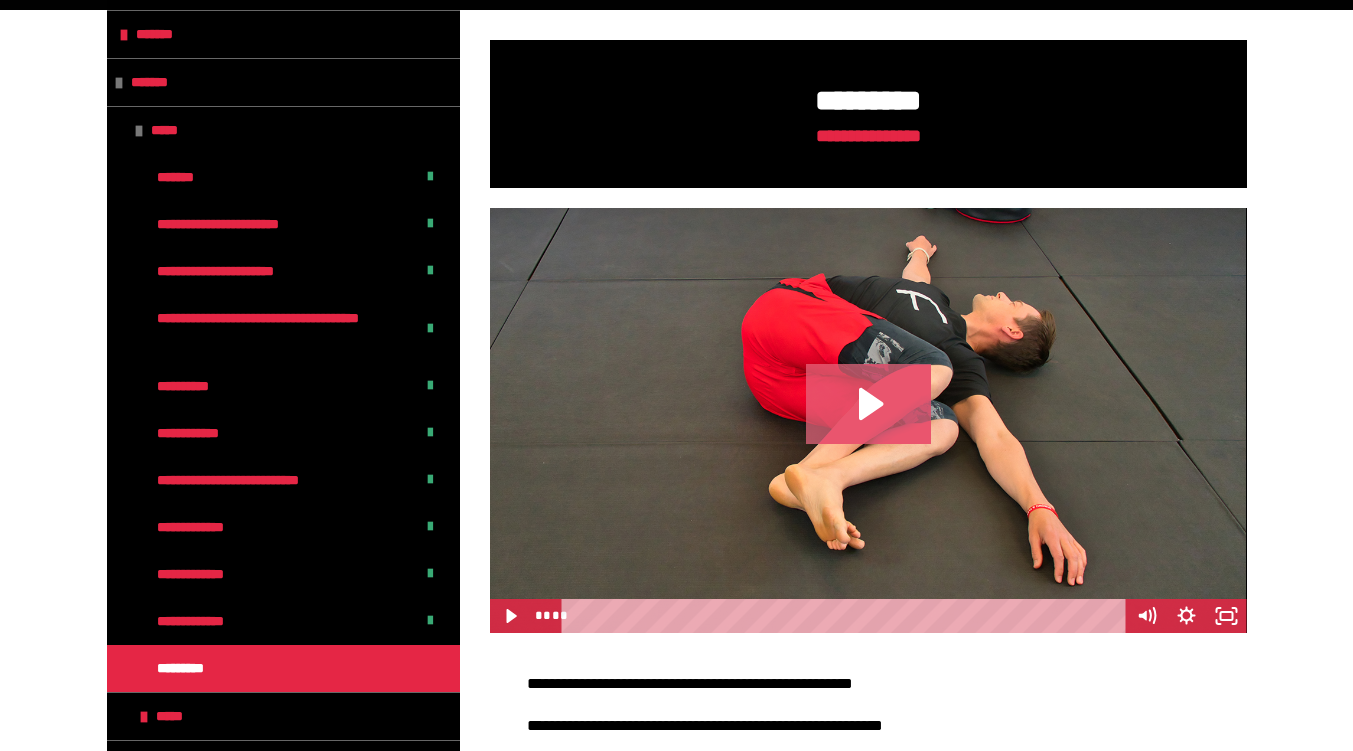 click 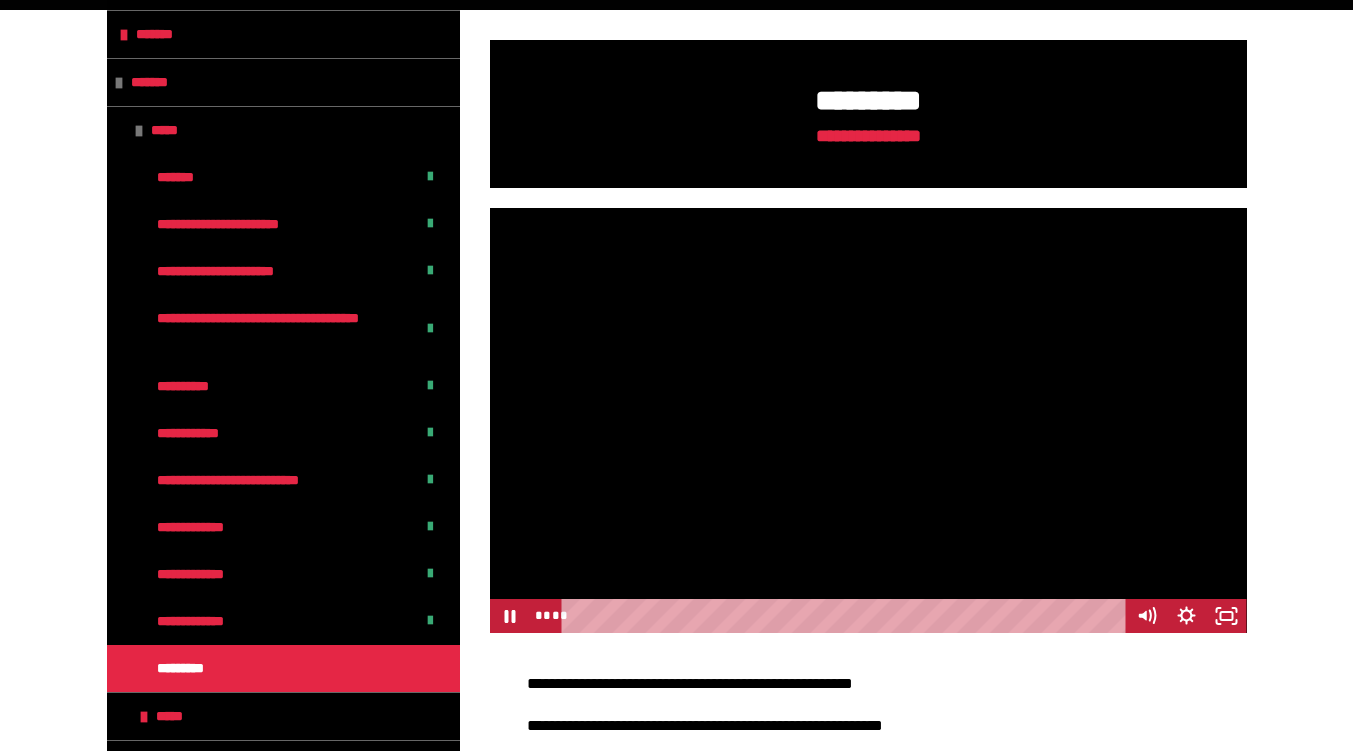 click at bounding box center (868, 421) 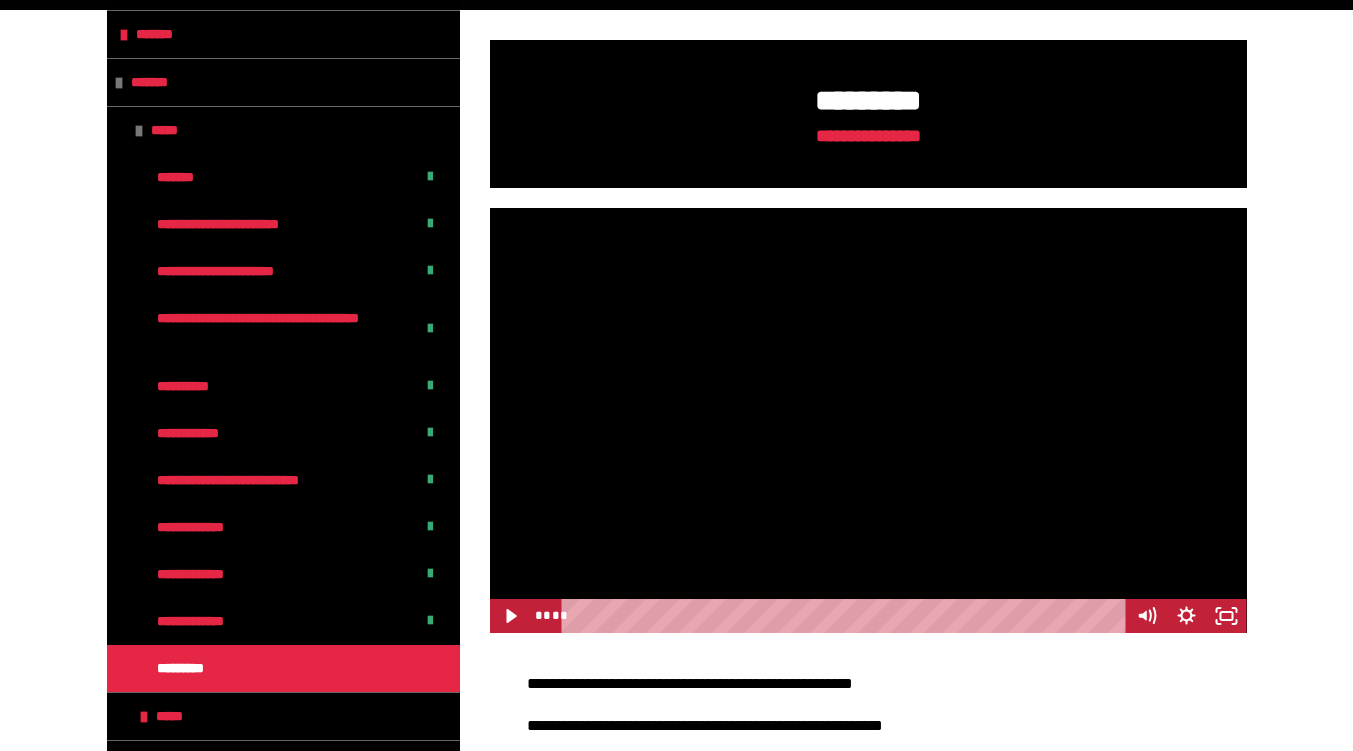 click at bounding box center (868, 421) 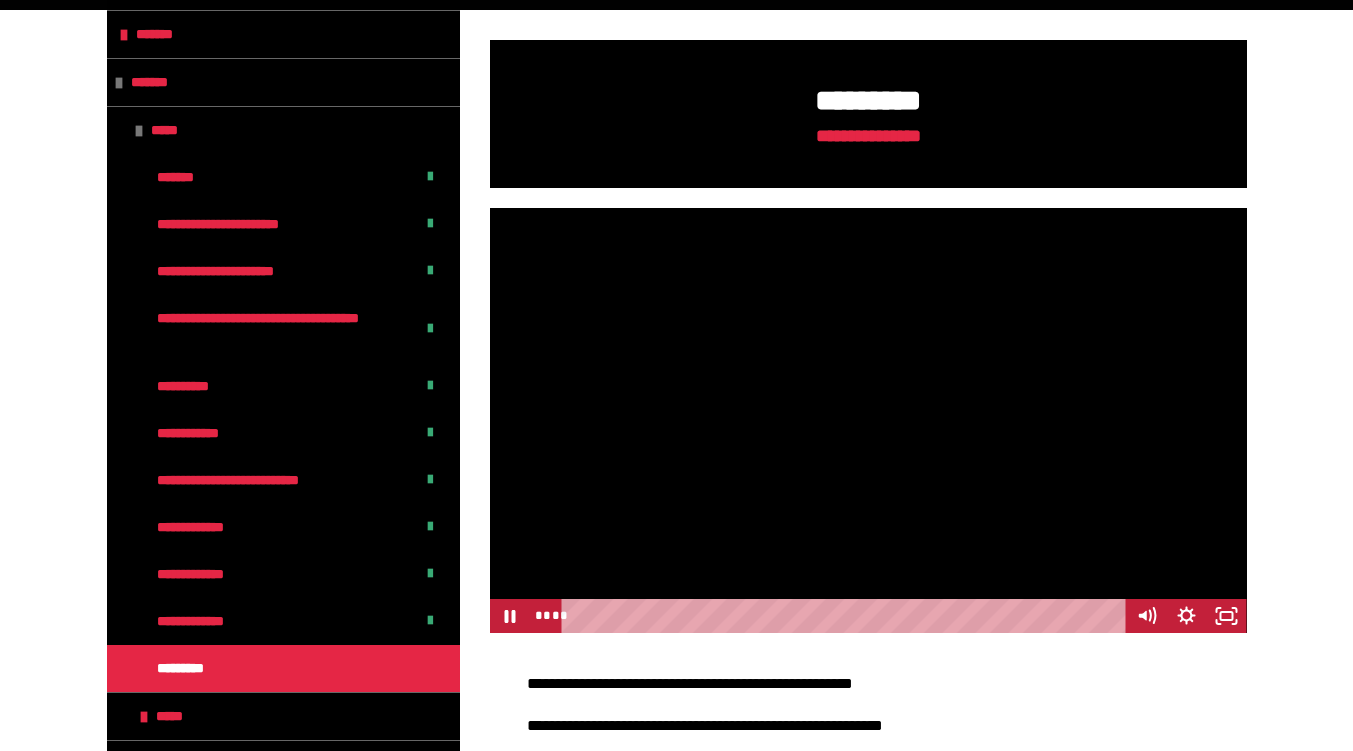 click at bounding box center [868, 421] 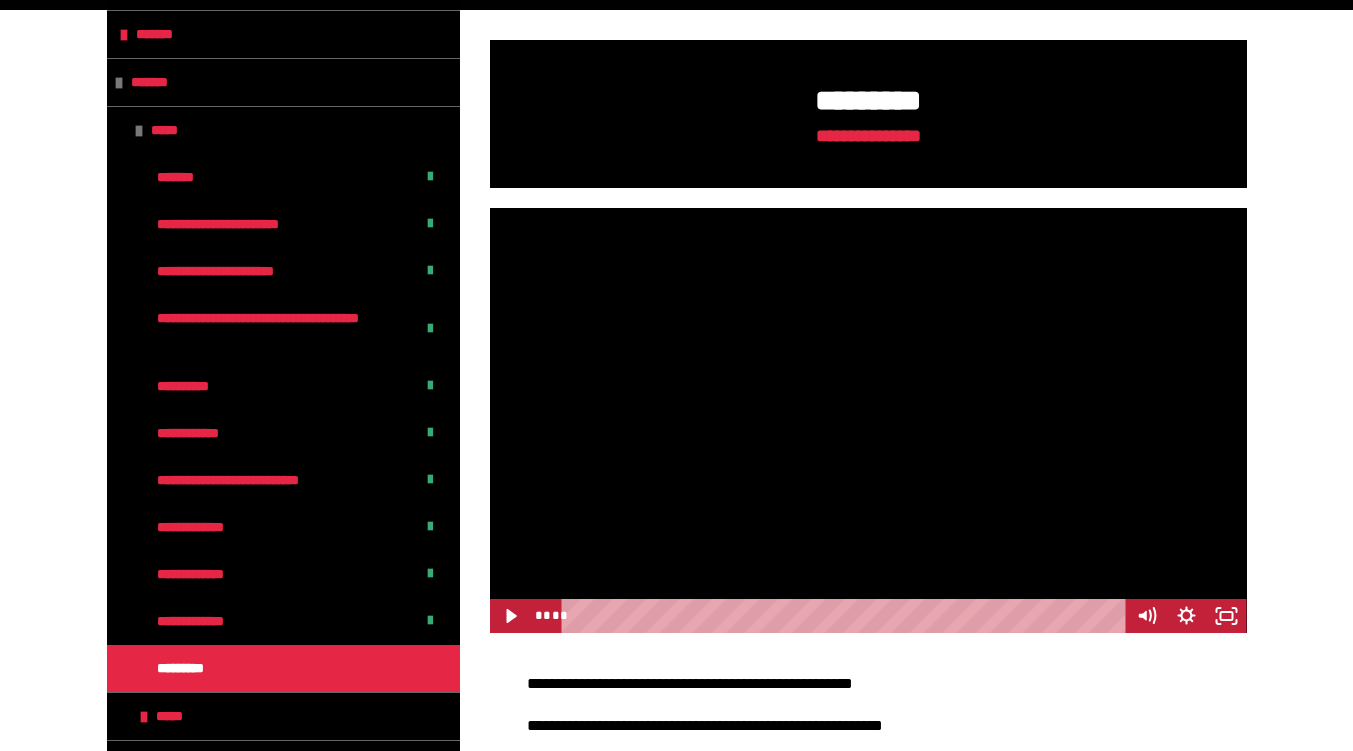 scroll, scrollTop: 458, scrollLeft: 0, axis: vertical 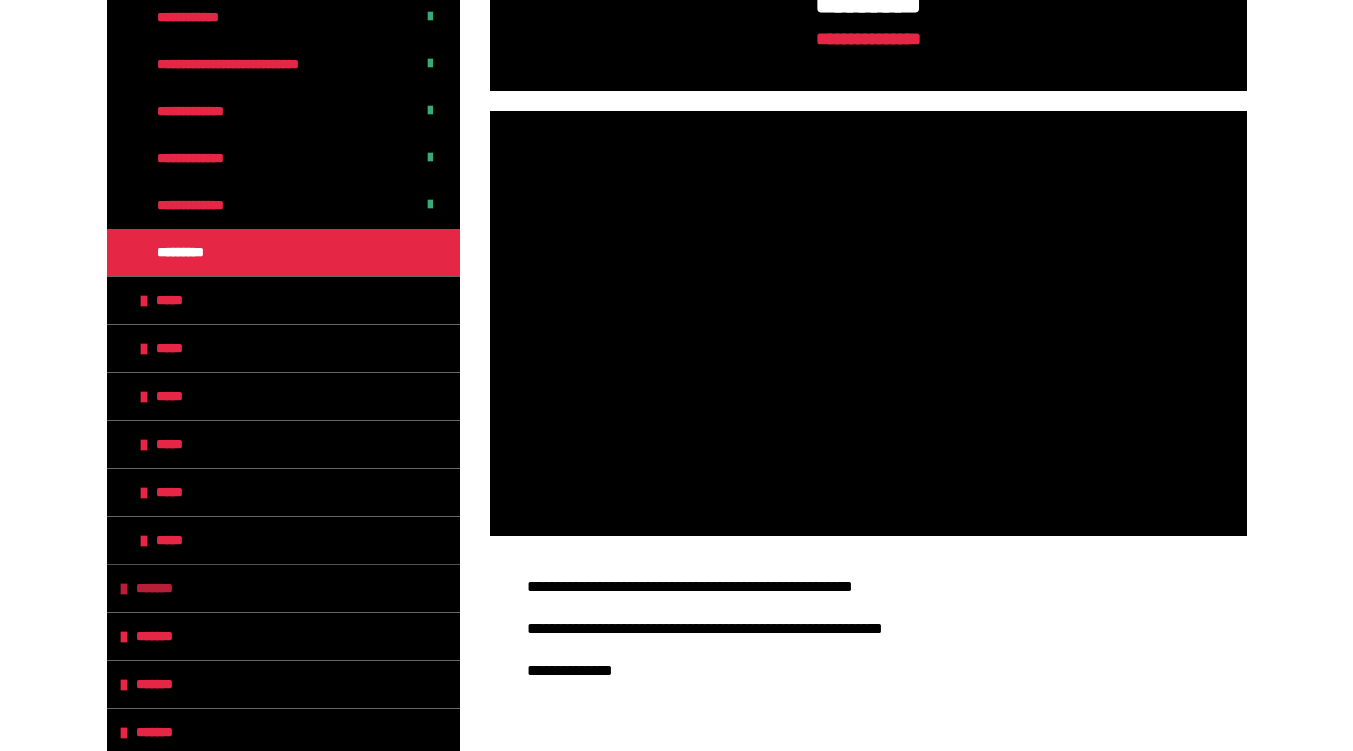 click on "*******" at bounding box center [164, 588] 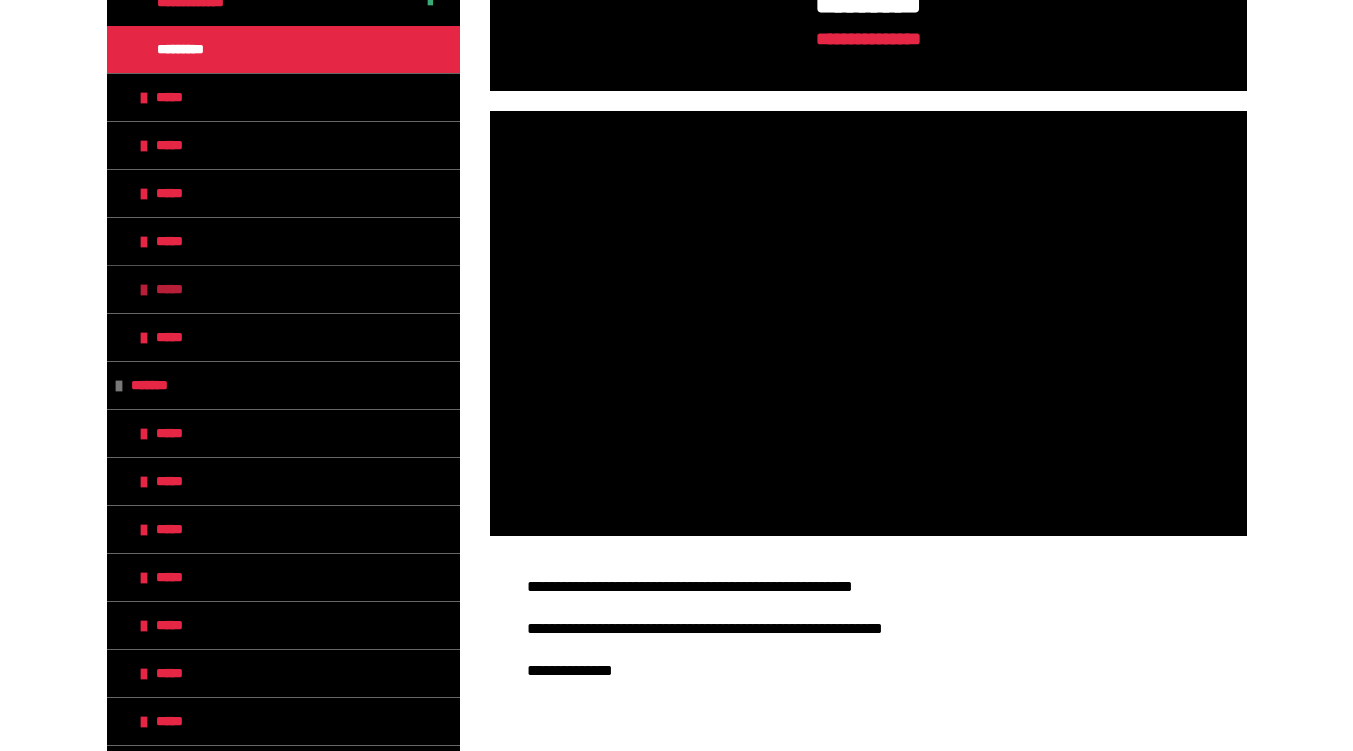 scroll, scrollTop: 764, scrollLeft: 0, axis: vertical 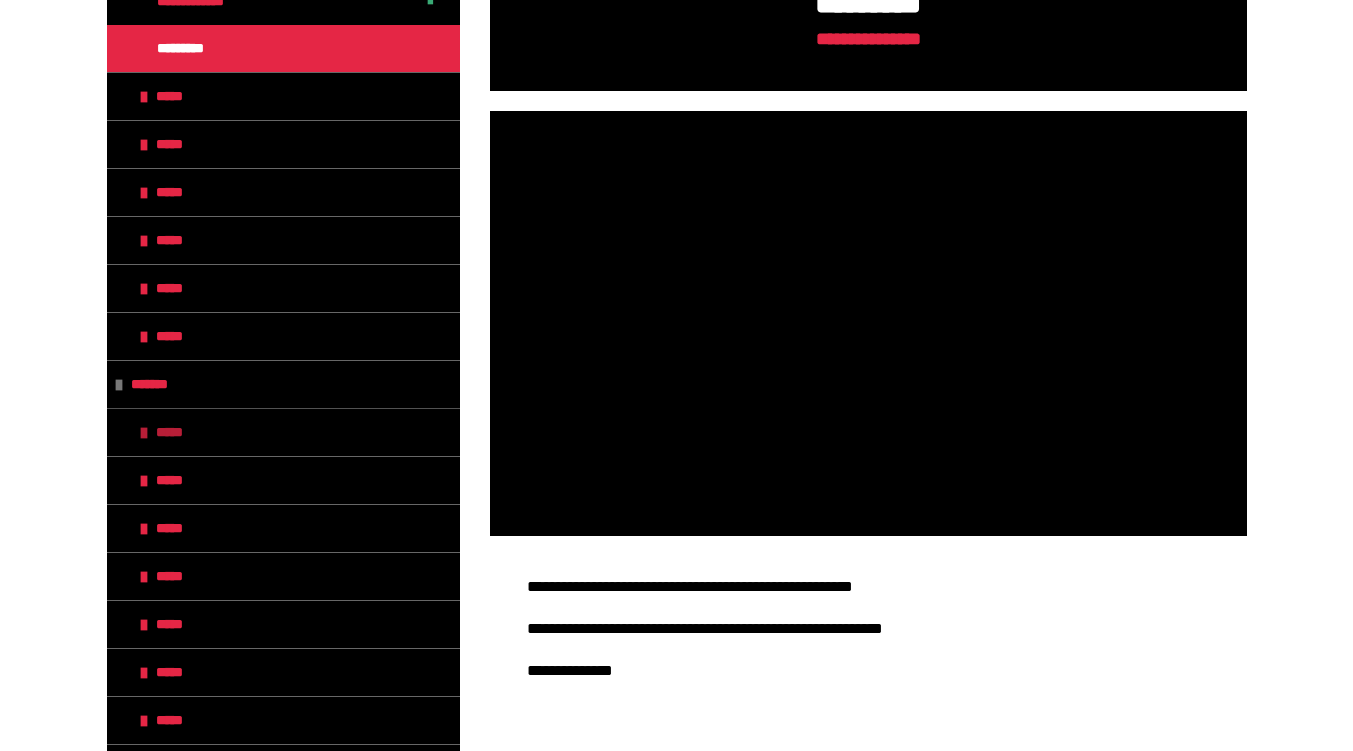 click on "*****" at bounding box center (283, 432) 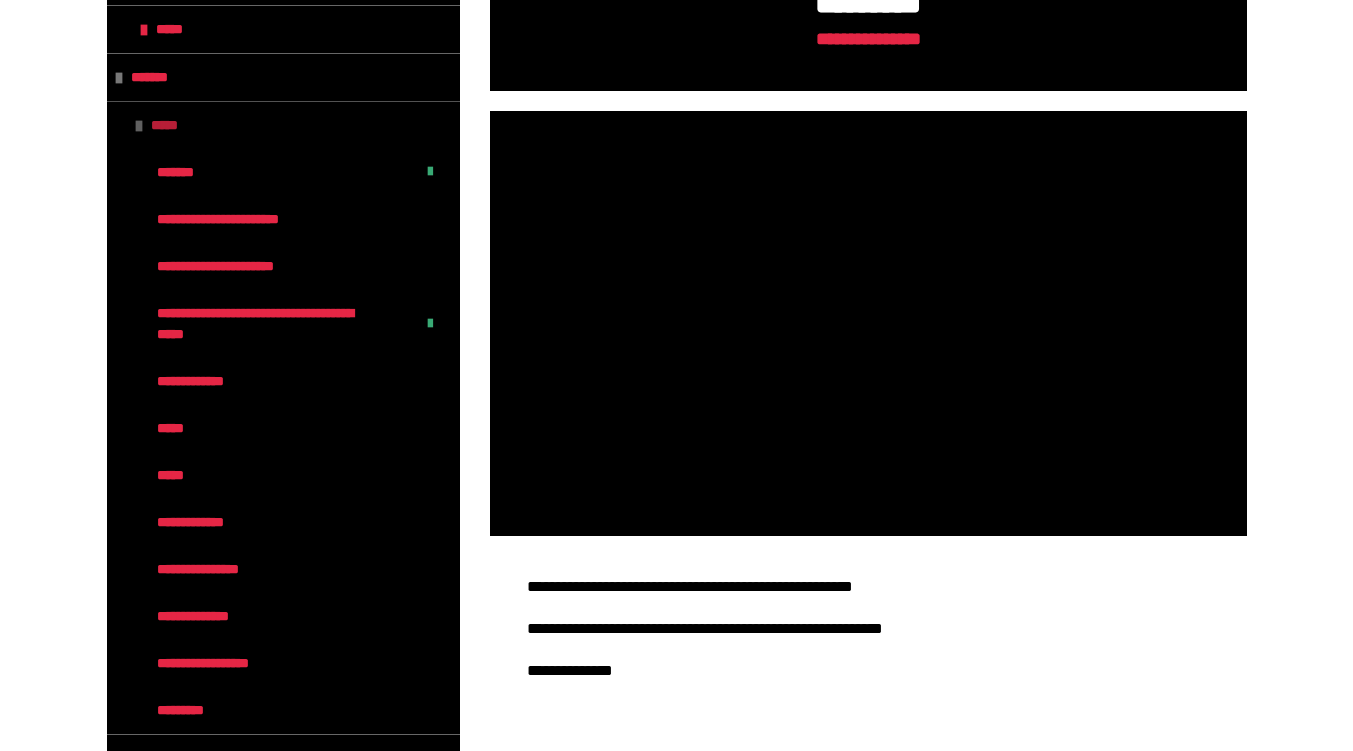scroll, scrollTop: 1133, scrollLeft: 0, axis: vertical 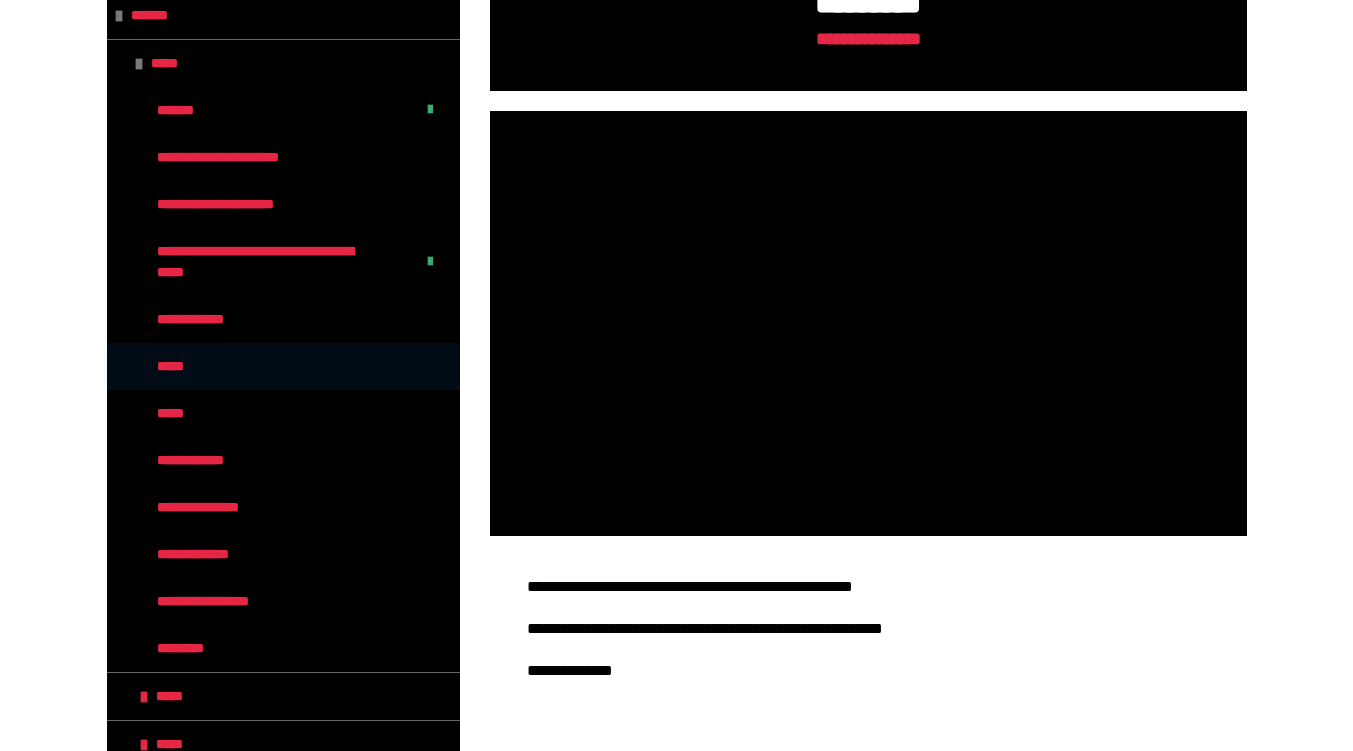 click on "*****" at bounding box center [283, 366] 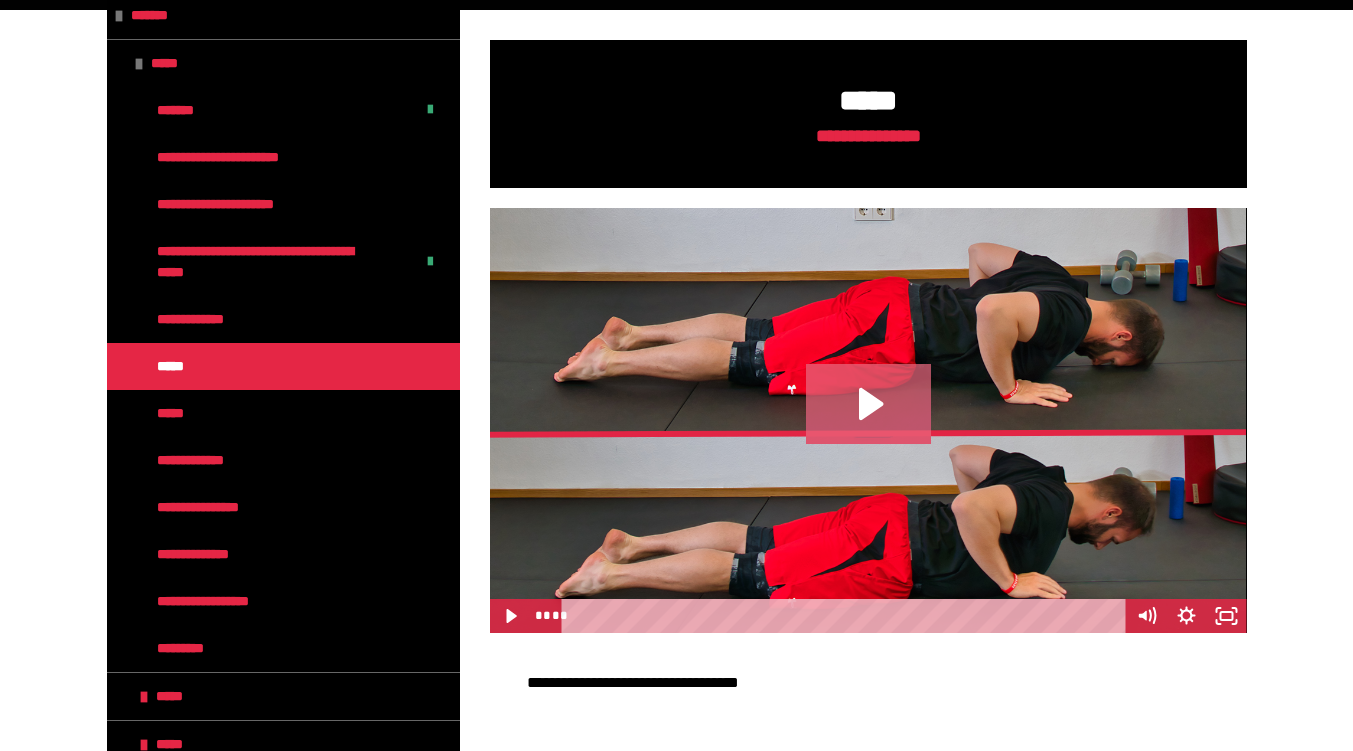 click 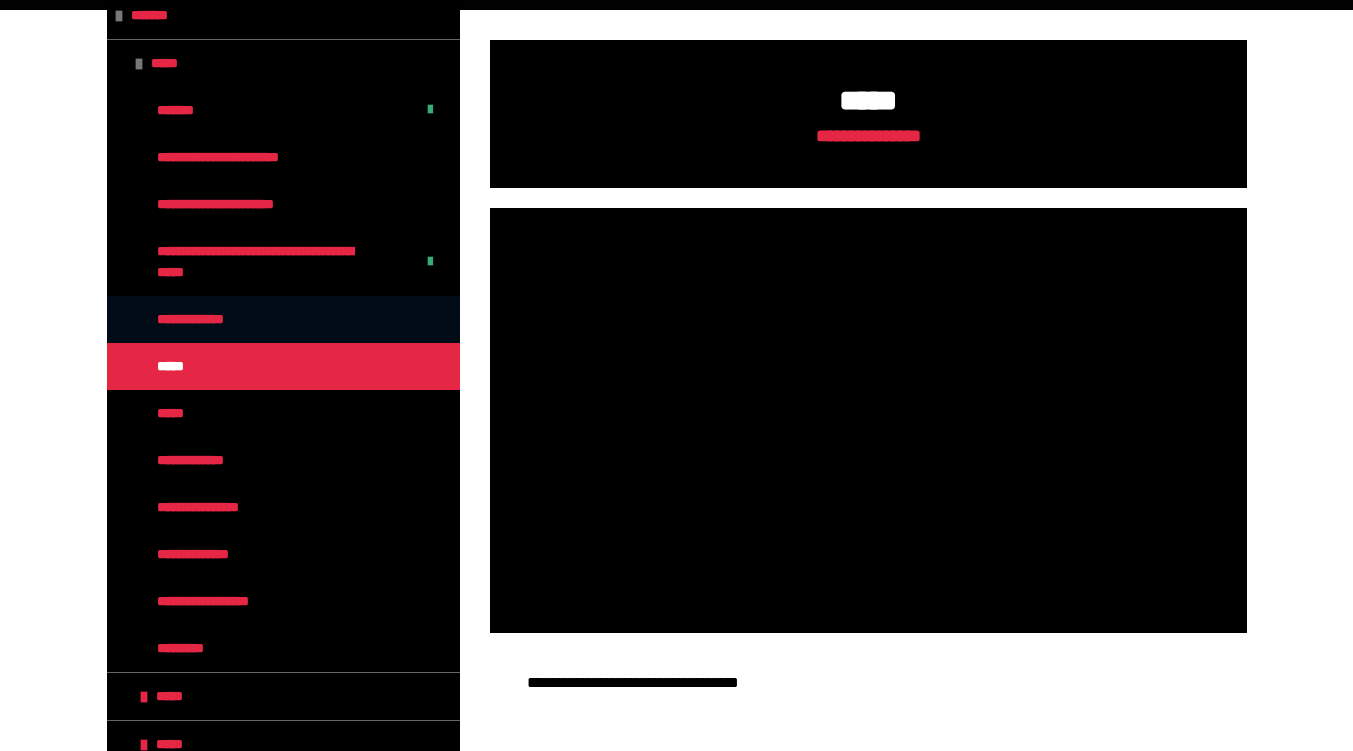 click on "**********" at bounding box center [213, 319] 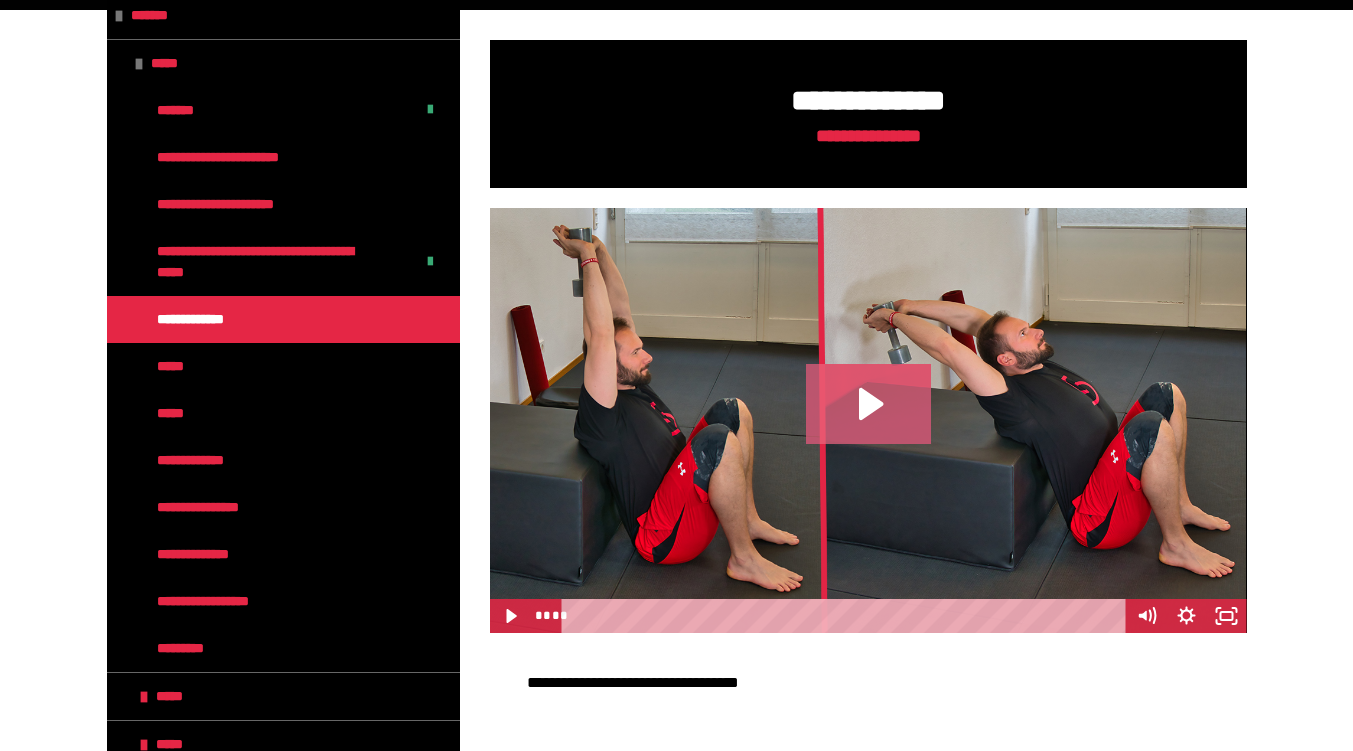 click 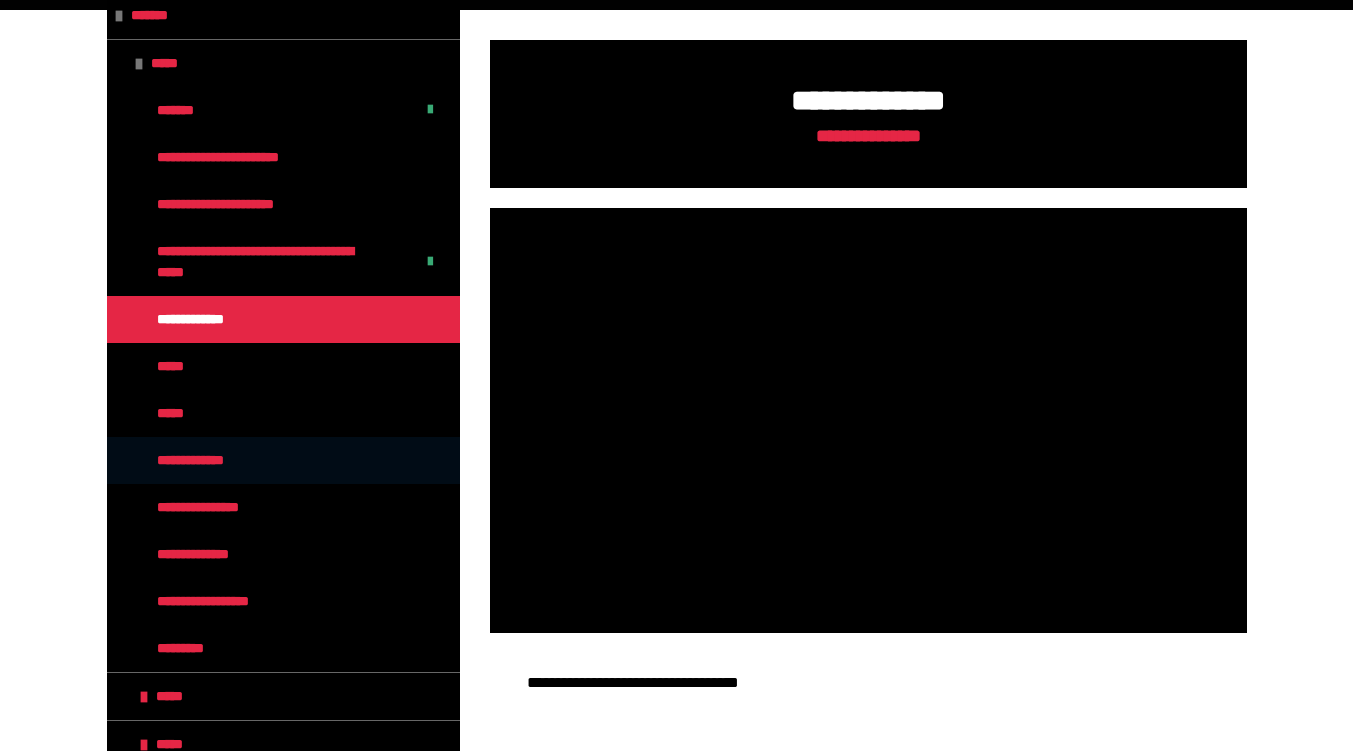 click on "**********" at bounding box center (209, 460) 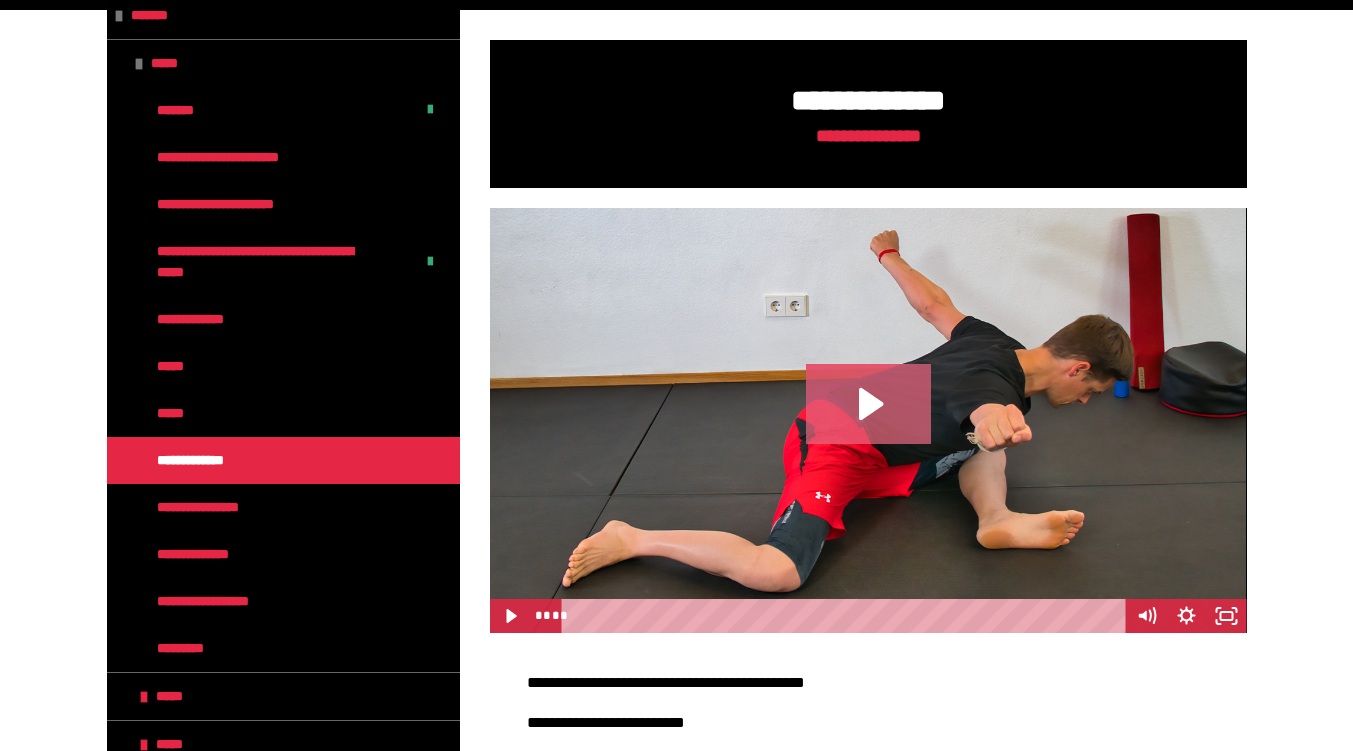 click 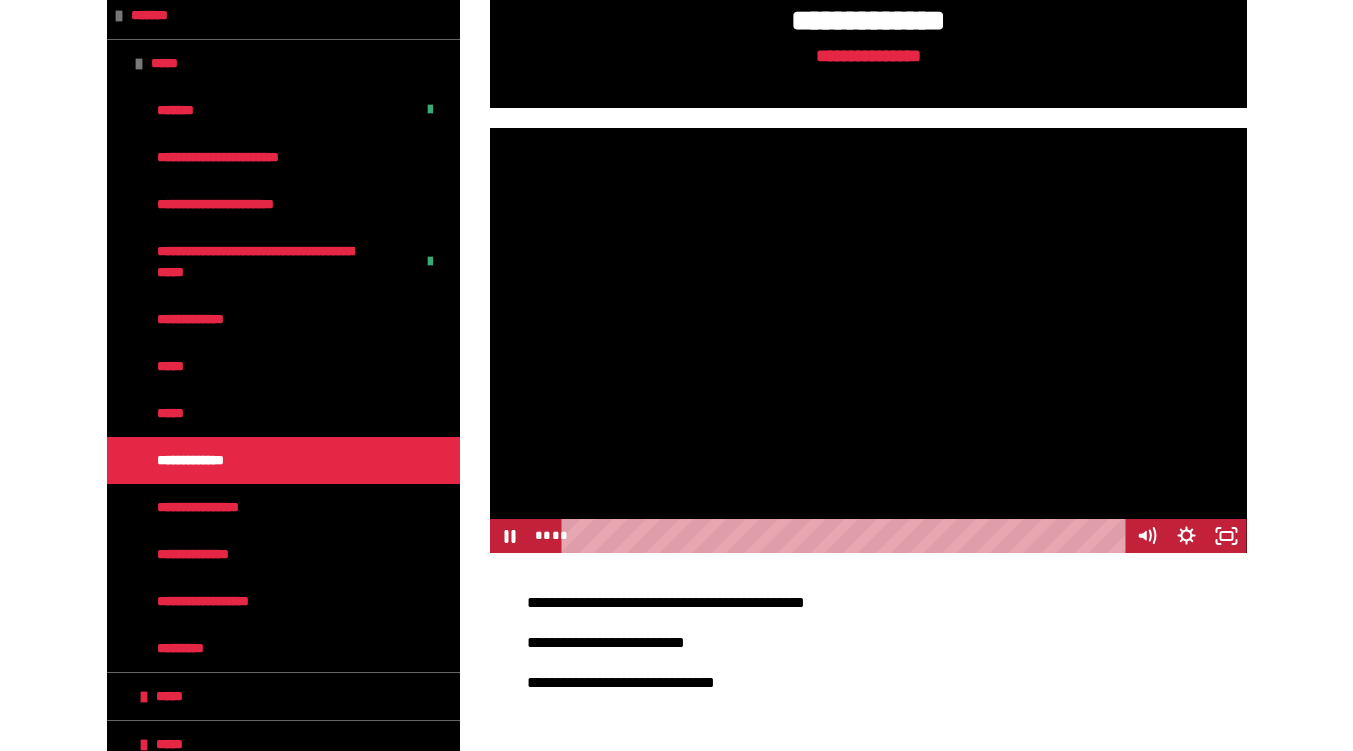 scroll, scrollTop: 442, scrollLeft: 0, axis: vertical 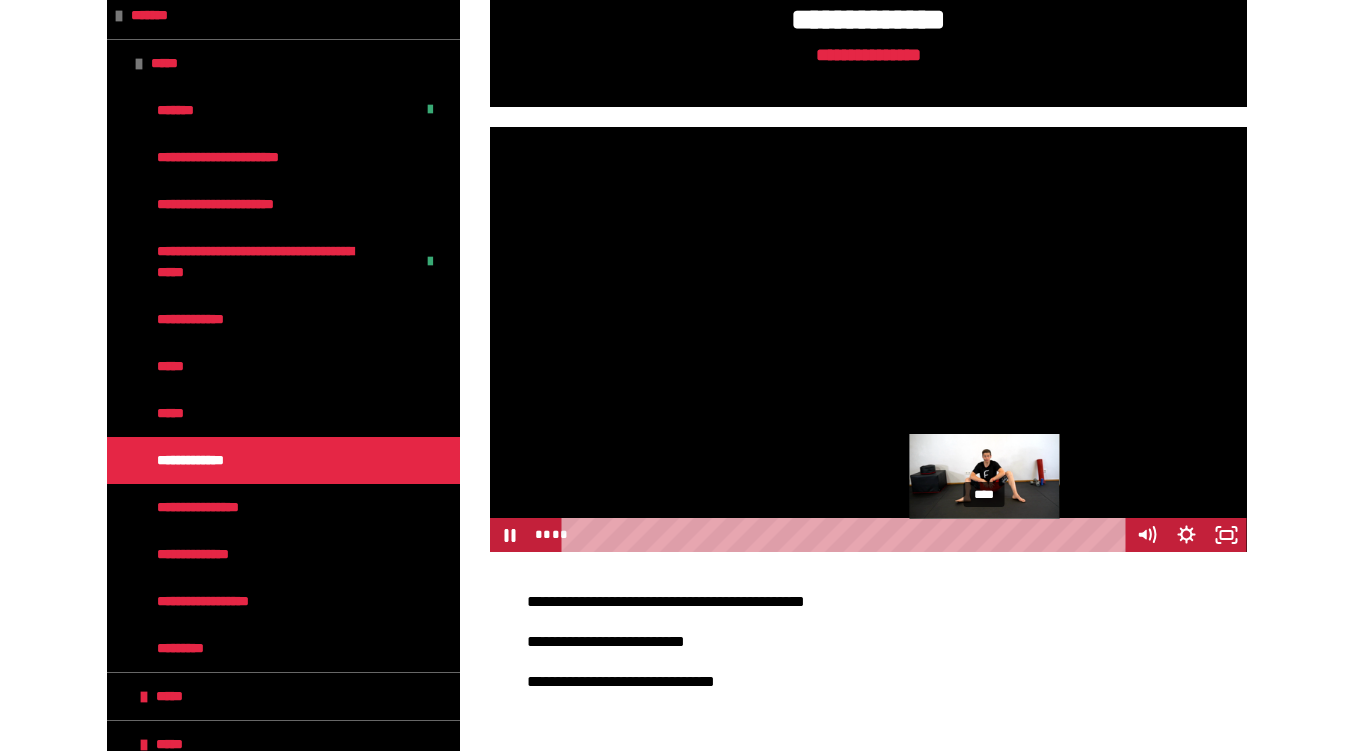 click on "****" at bounding box center (846, 535) 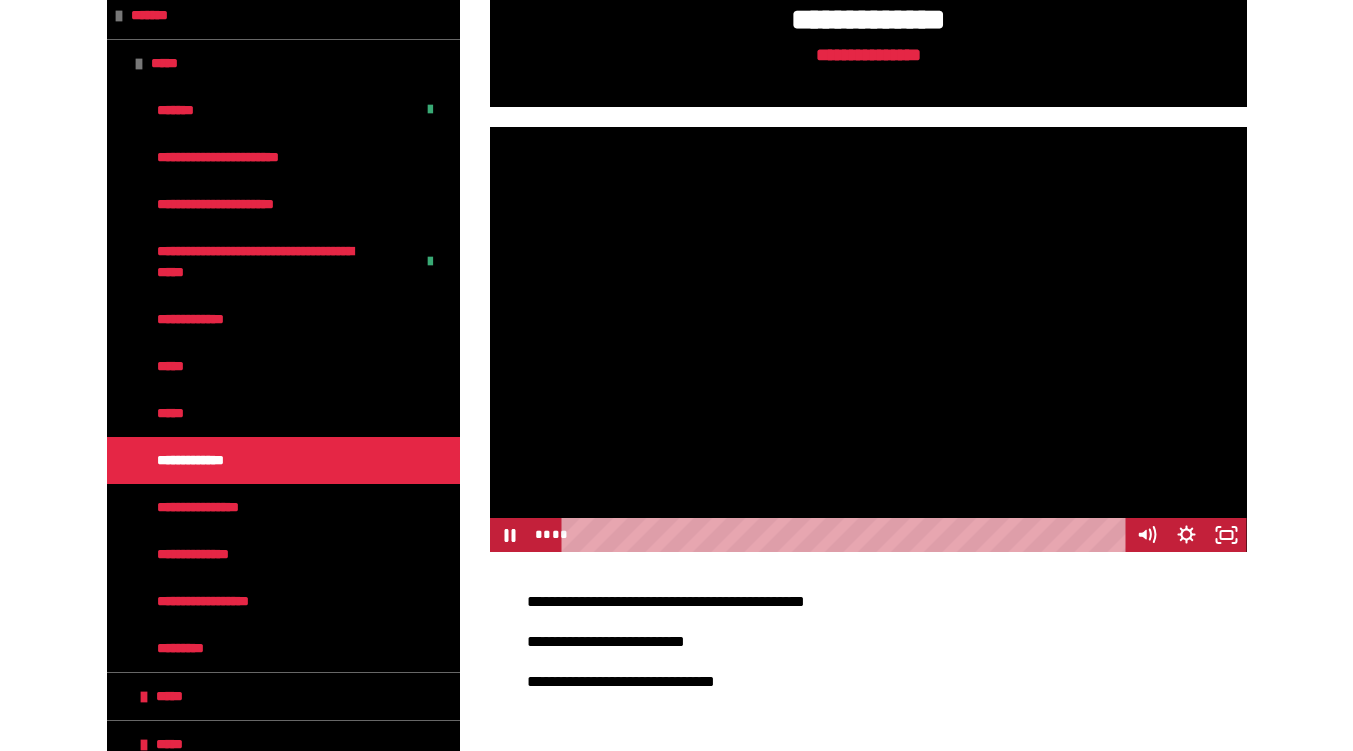 click at bounding box center [868, 340] 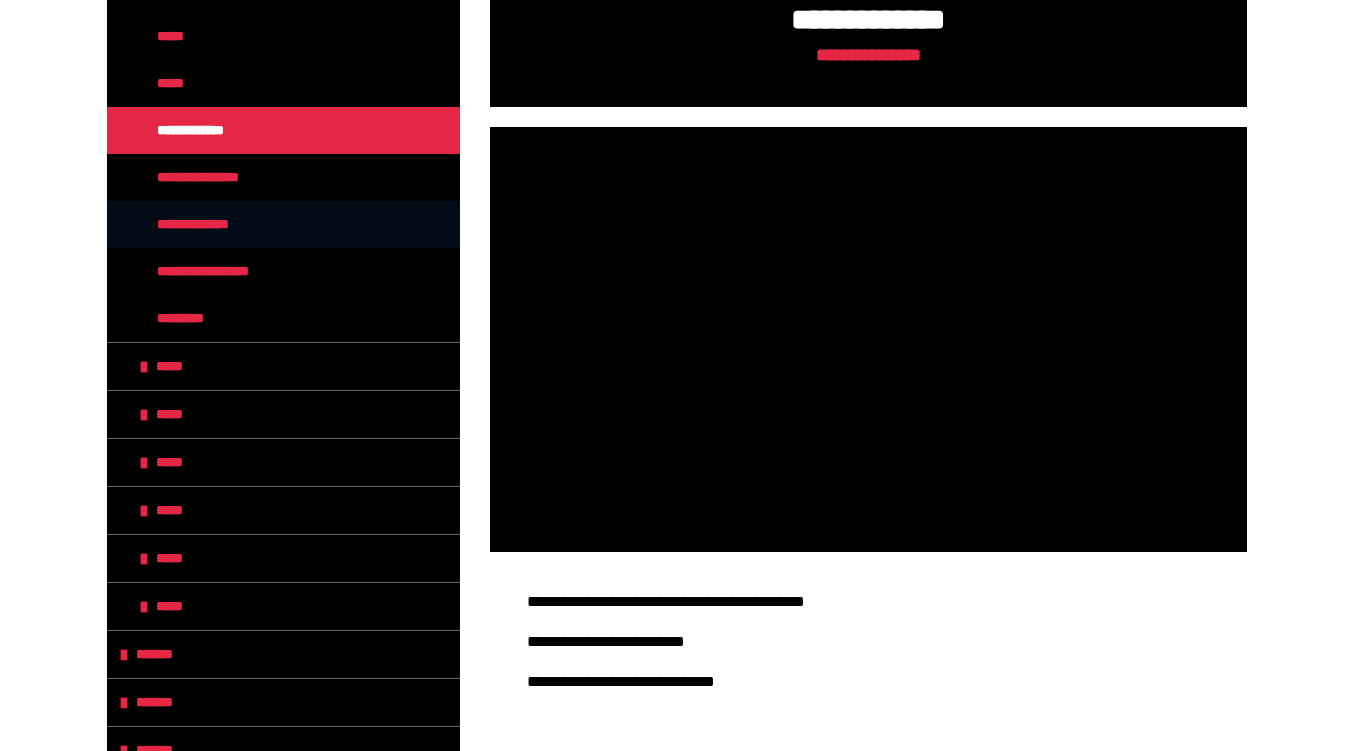 scroll, scrollTop: 1481, scrollLeft: 0, axis: vertical 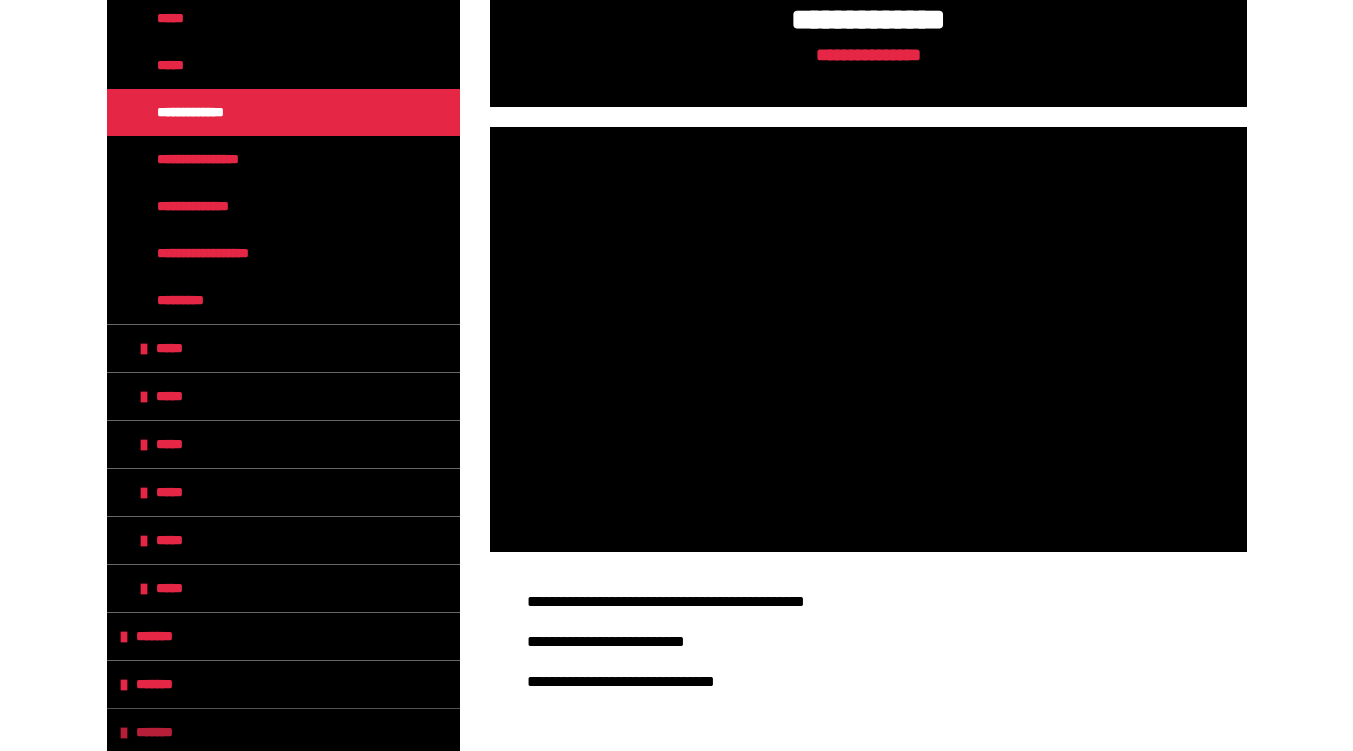 click on "*******" at bounding box center [283, 732] 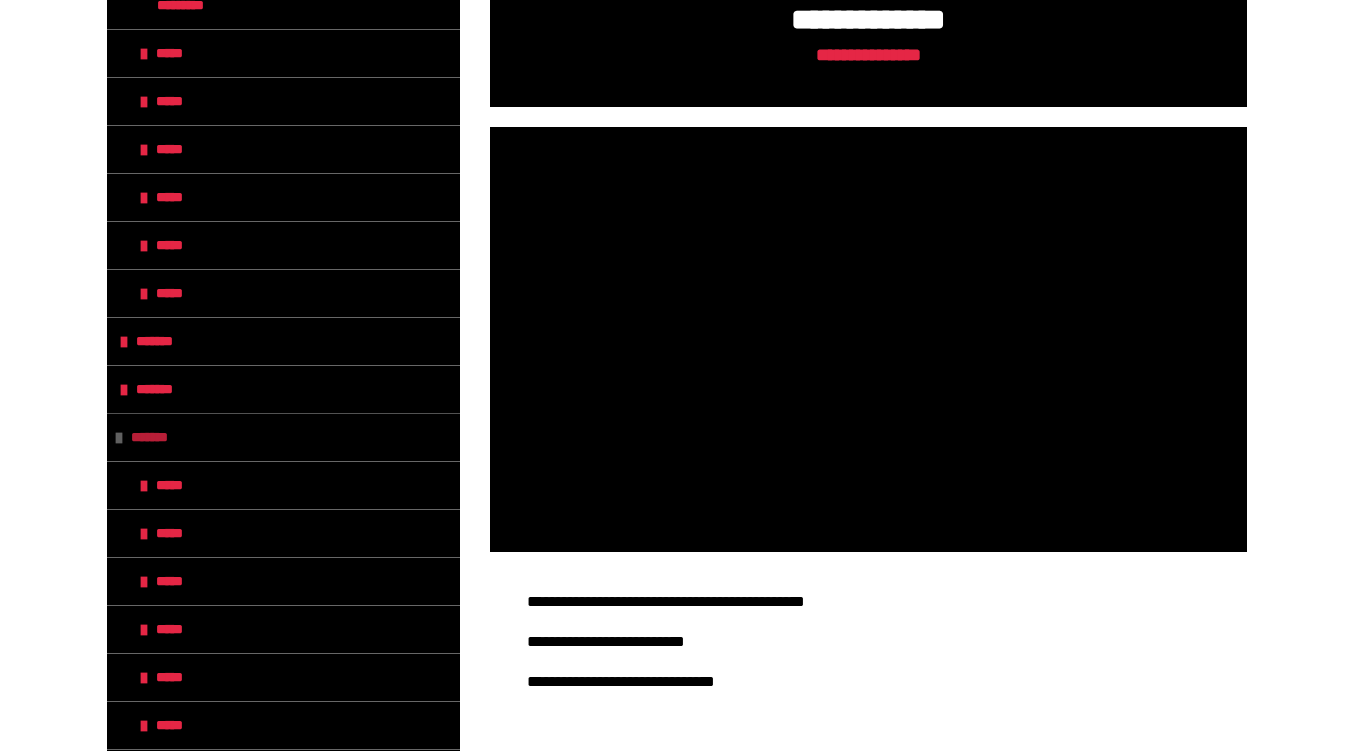 scroll, scrollTop: 1778, scrollLeft: 0, axis: vertical 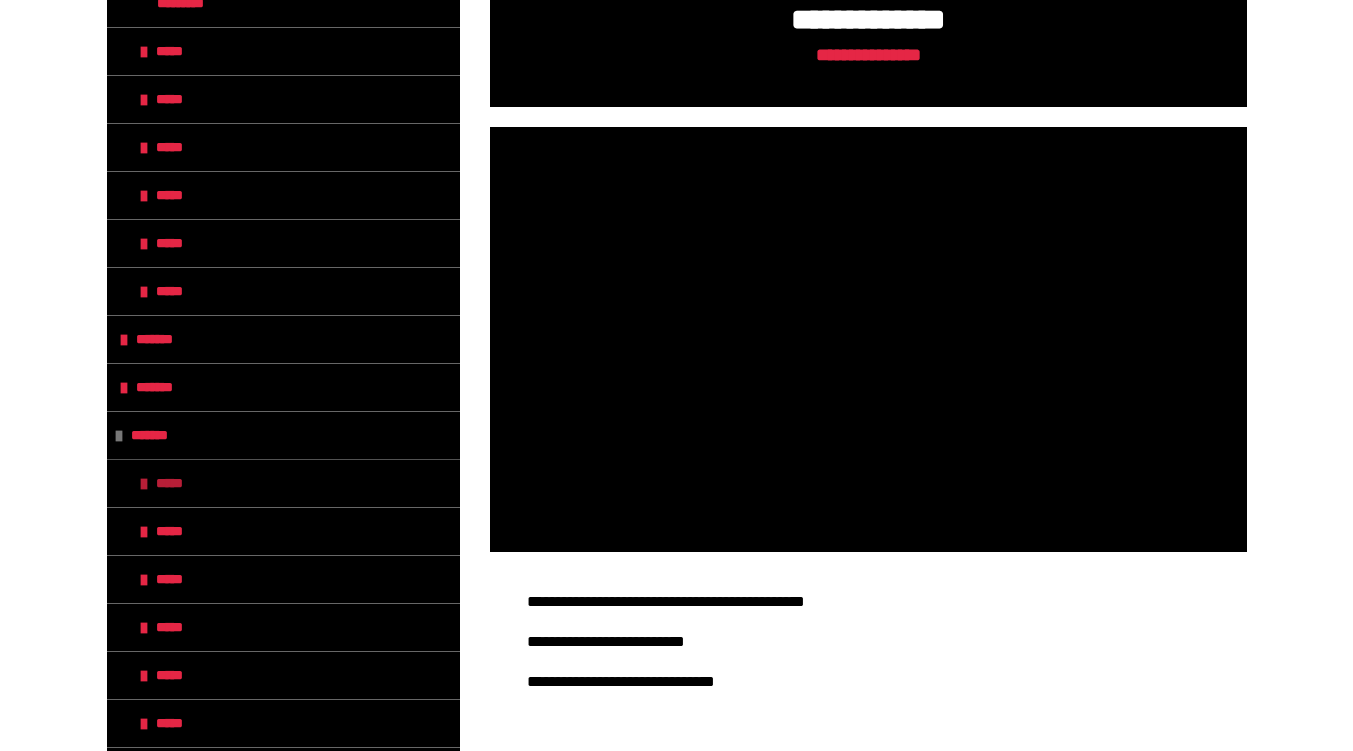 click on "*****" at bounding box center [283, 483] 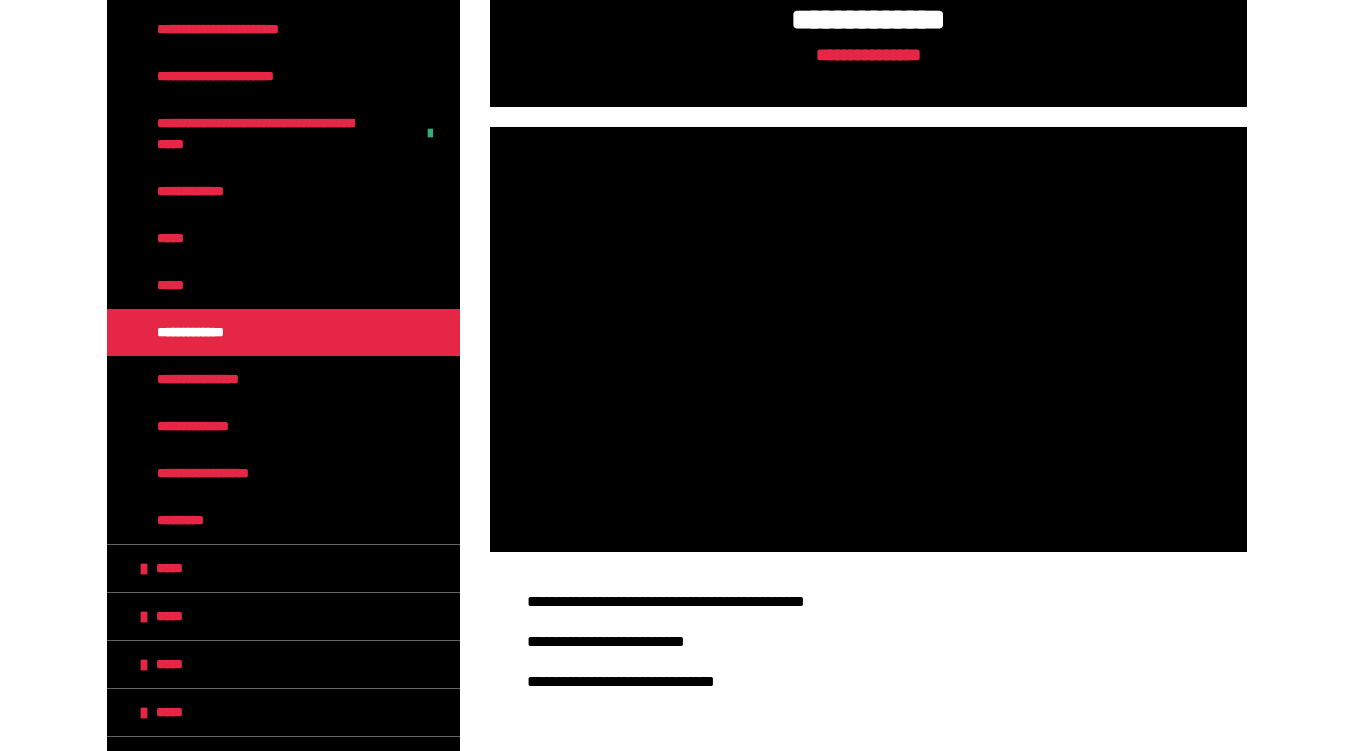 scroll, scrollTop: 1260, scrollLeft: 0, axis: vertical 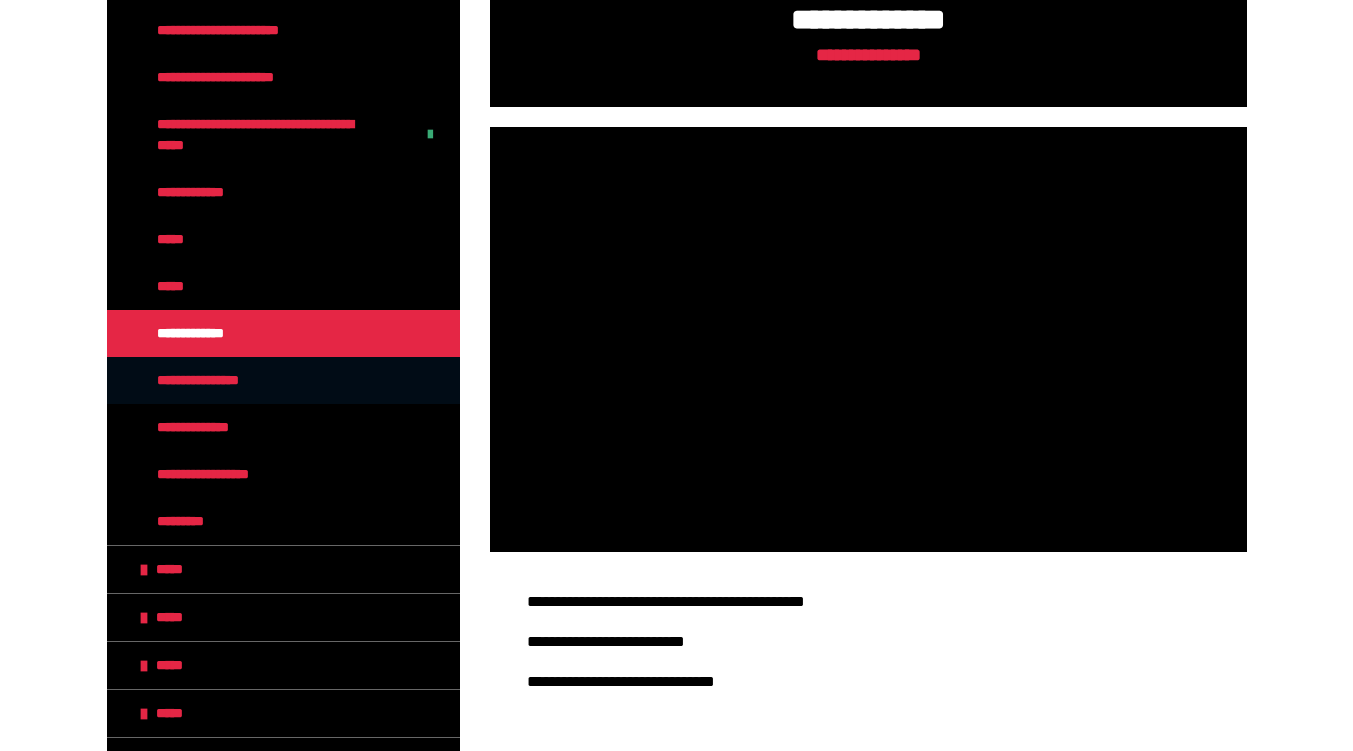 click on "**********" at bounding box center (218, 380) 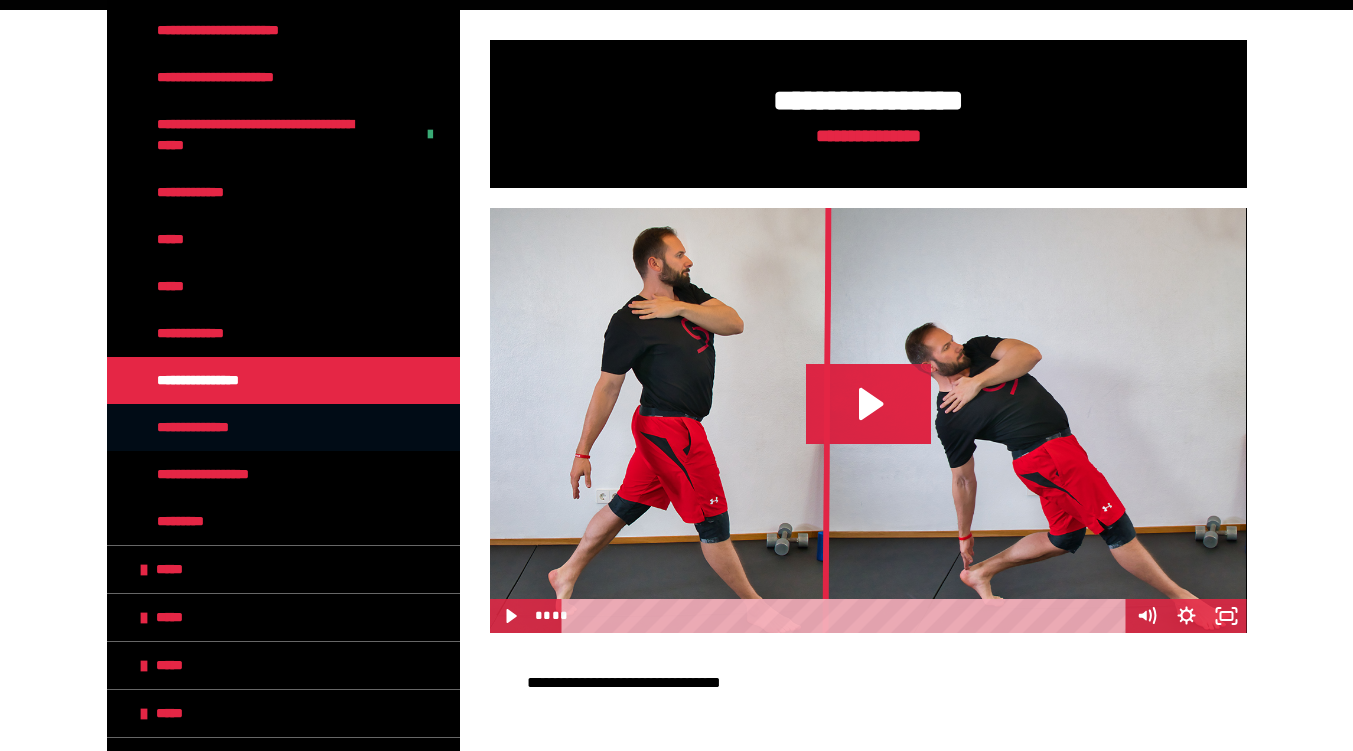 click on "**********" at bounding box center (283, 427) 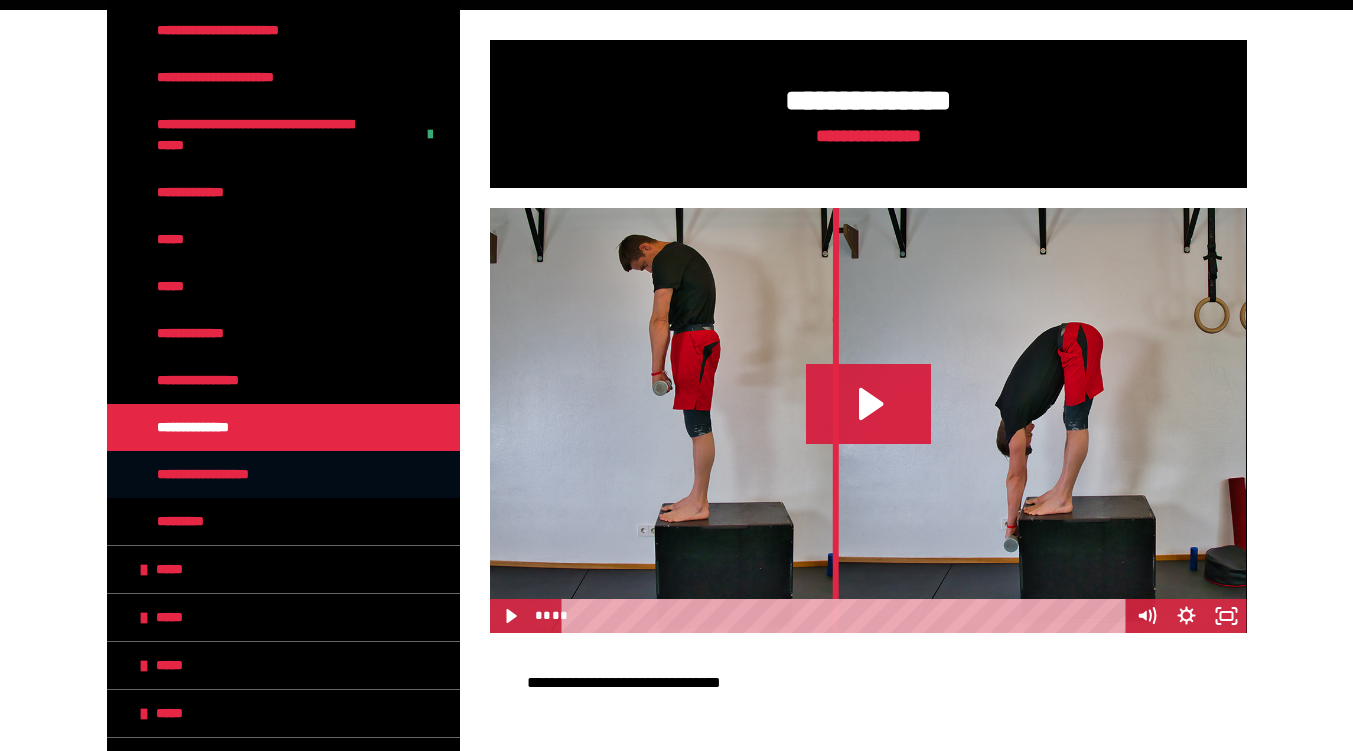 click on "**********" at bounding box center (226, 474) 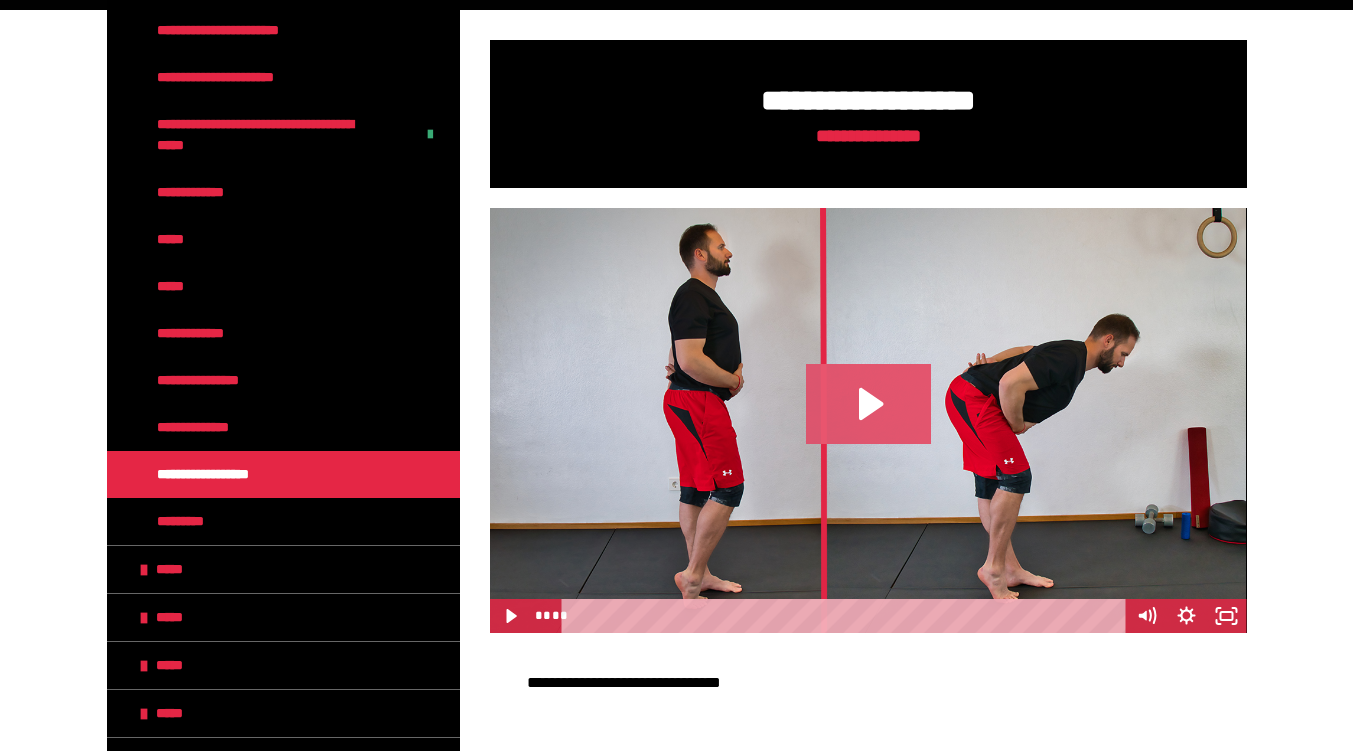click 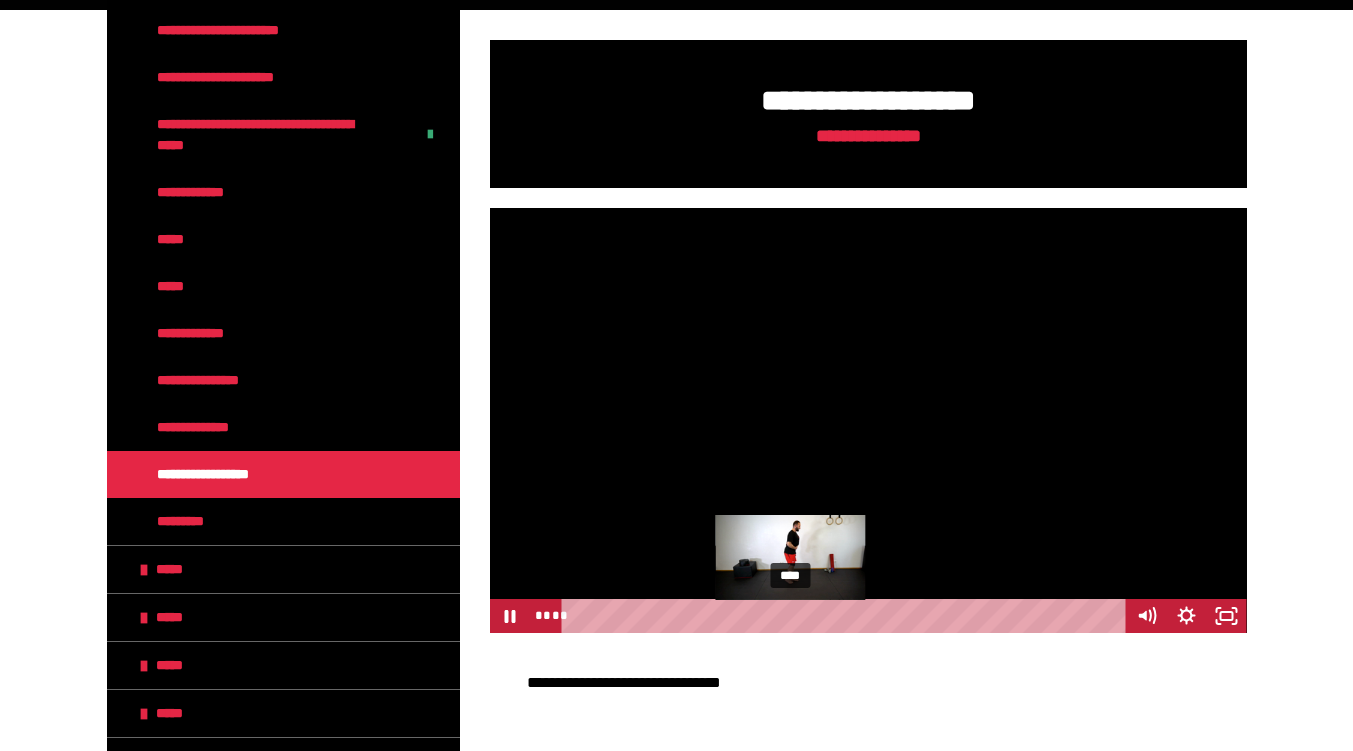 click on "****" at bounding box center (846, 616) 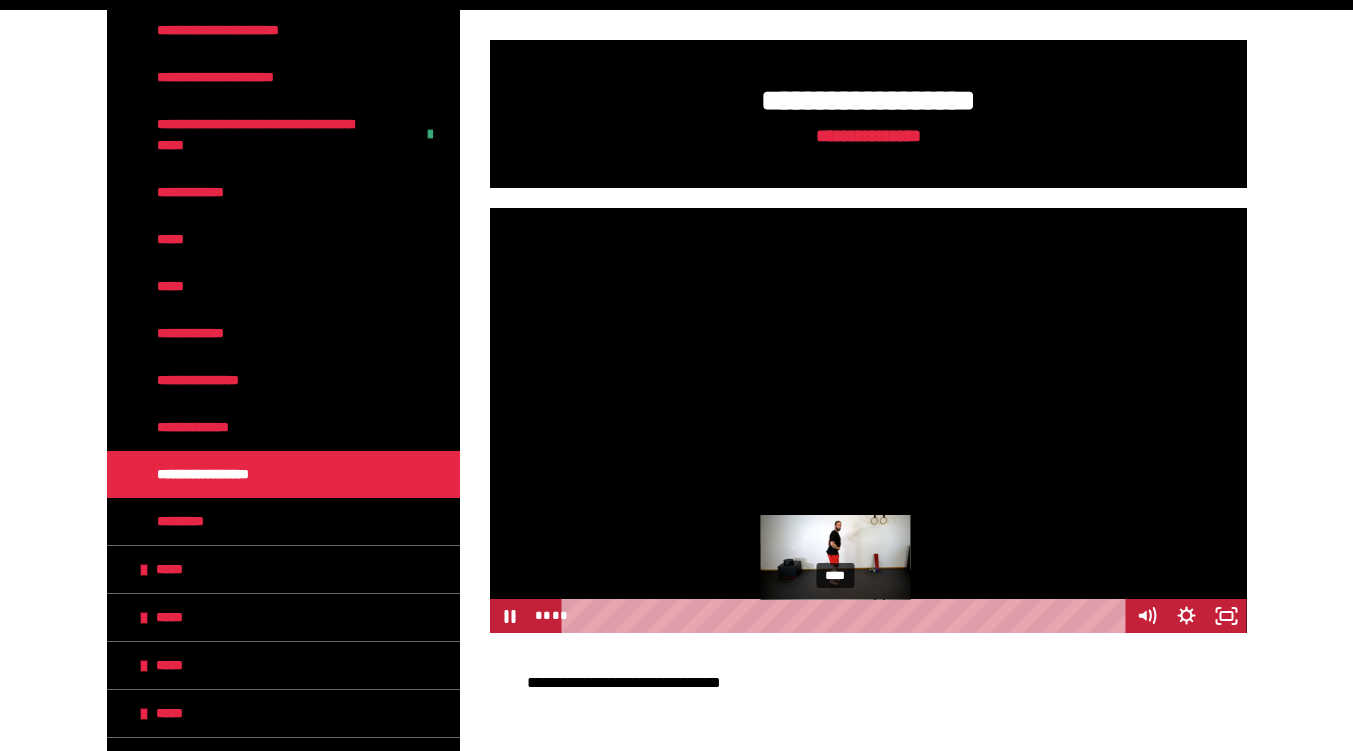 click on "****" at bounding box center [846, 616] 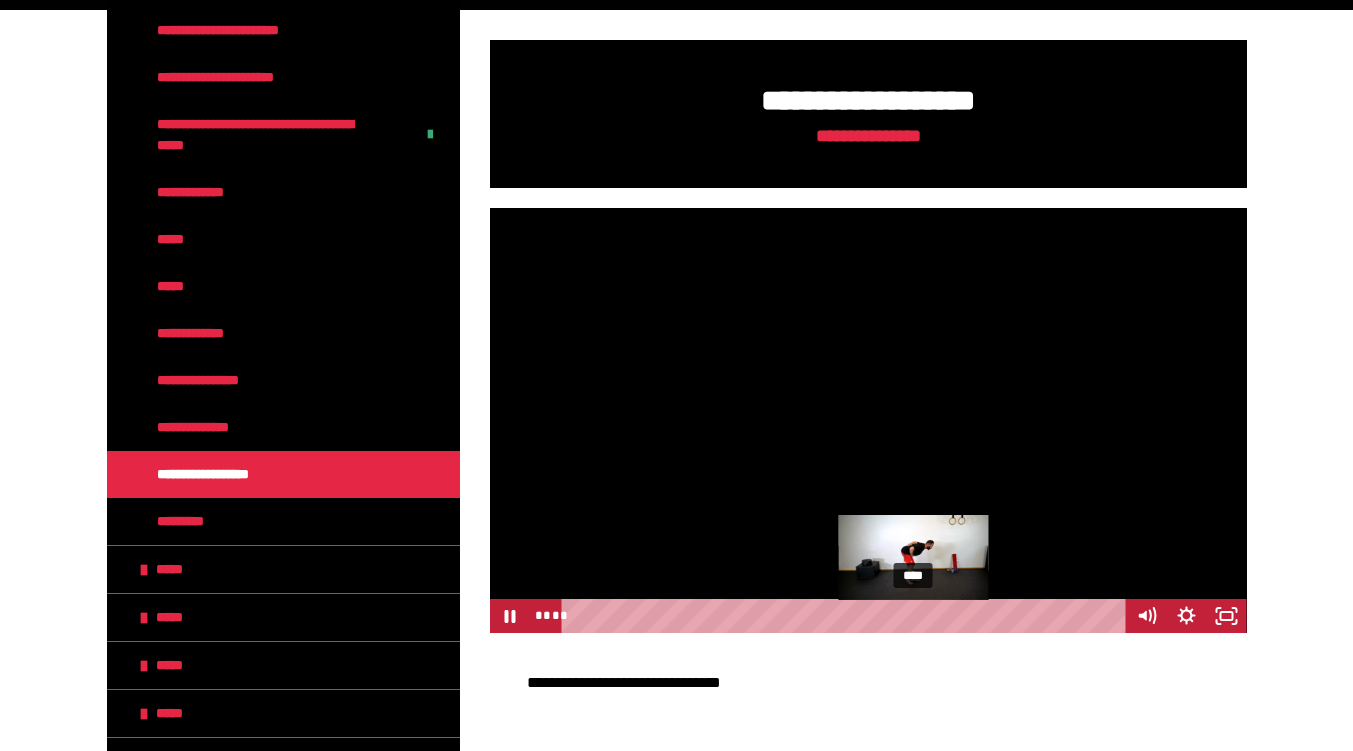 click on "****" at bounding box center (846, 616) 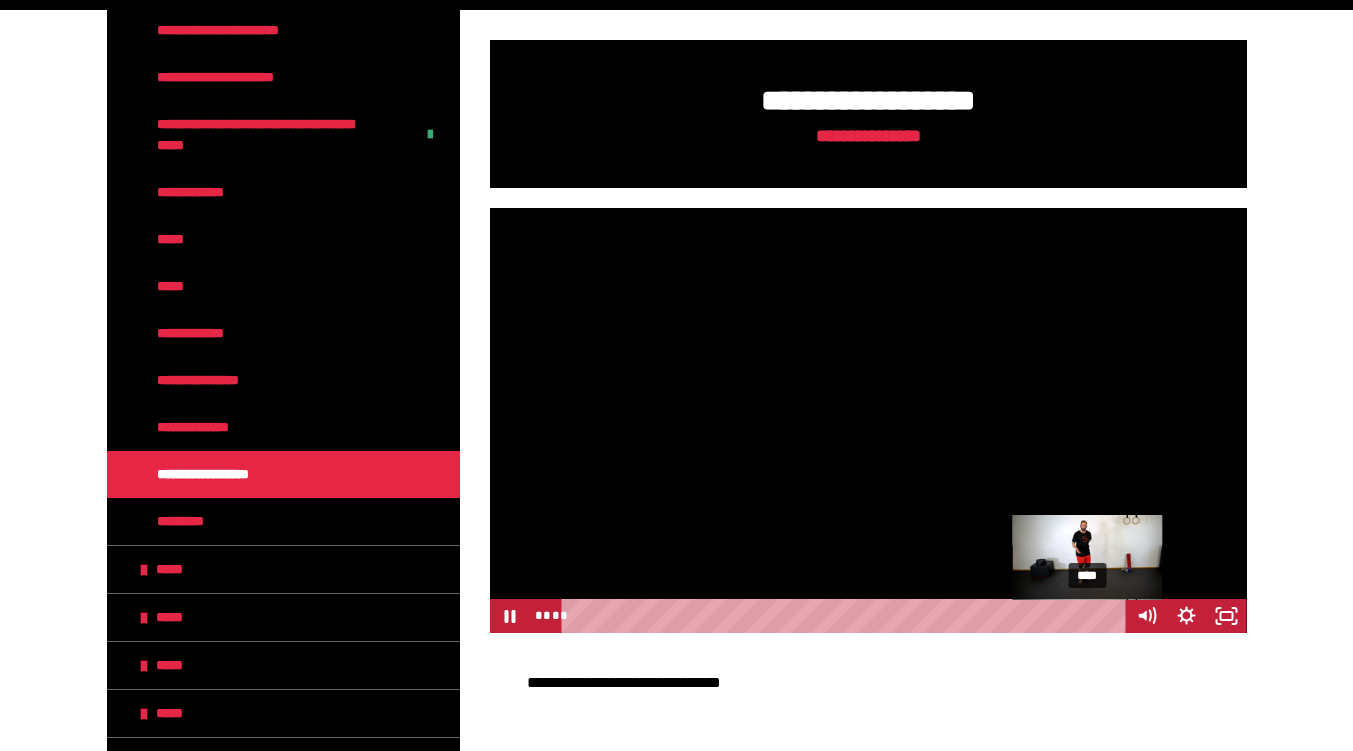 click on "****" at bounding box center (846, 616) 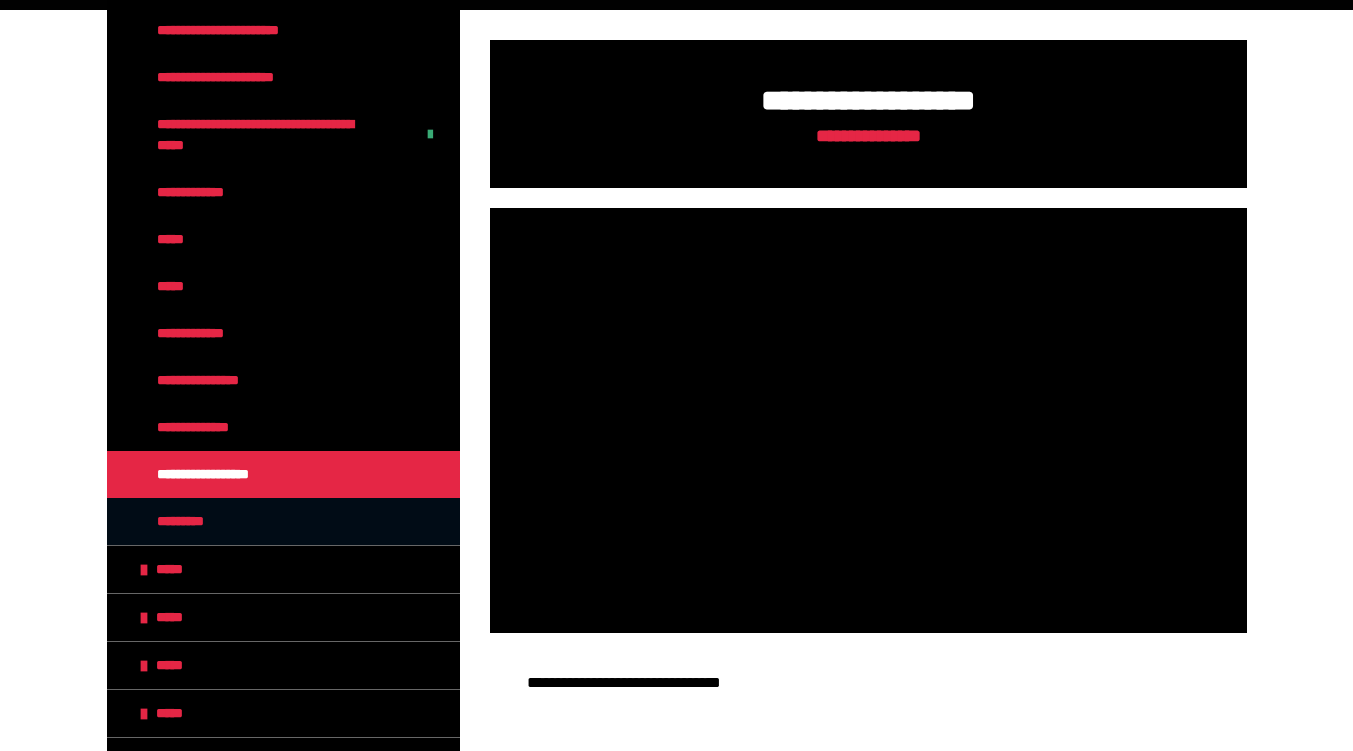 click on "*********" at bounding box center [197, 521] 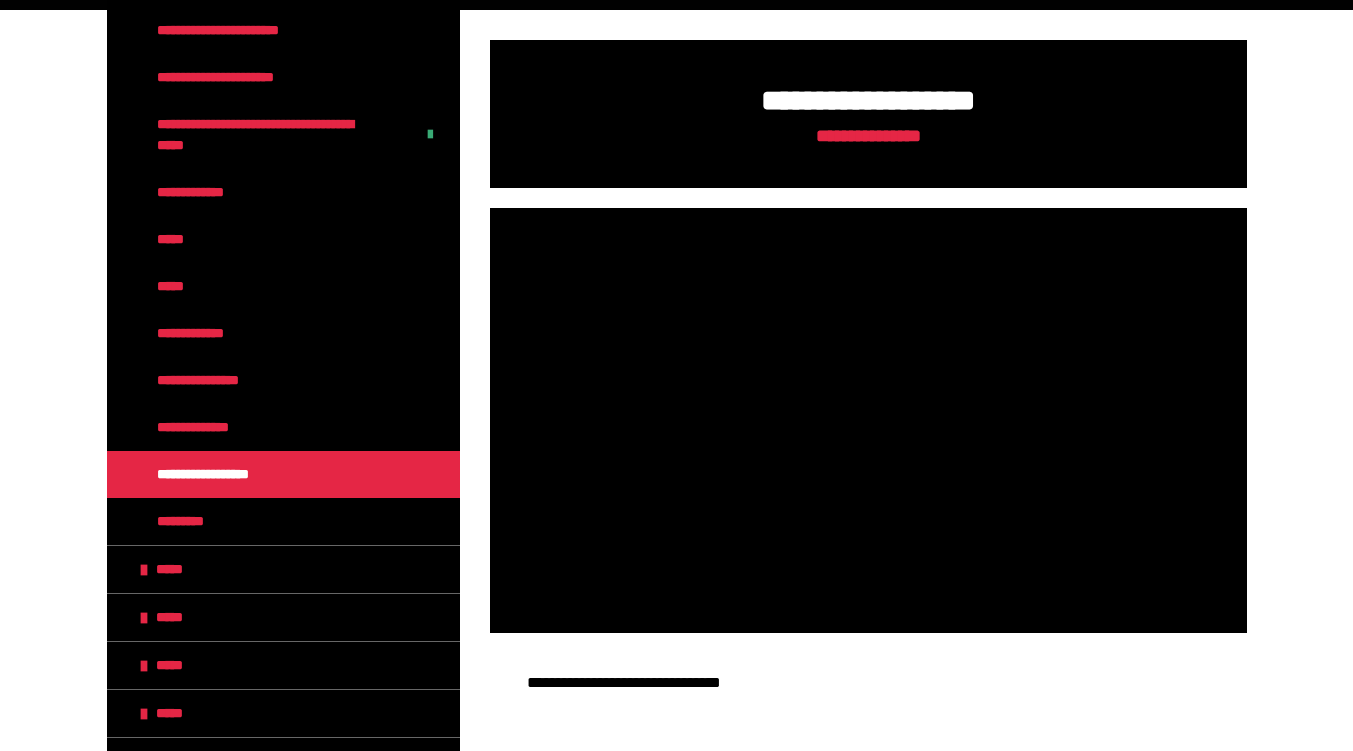 click at bounding box center (868, 421) 